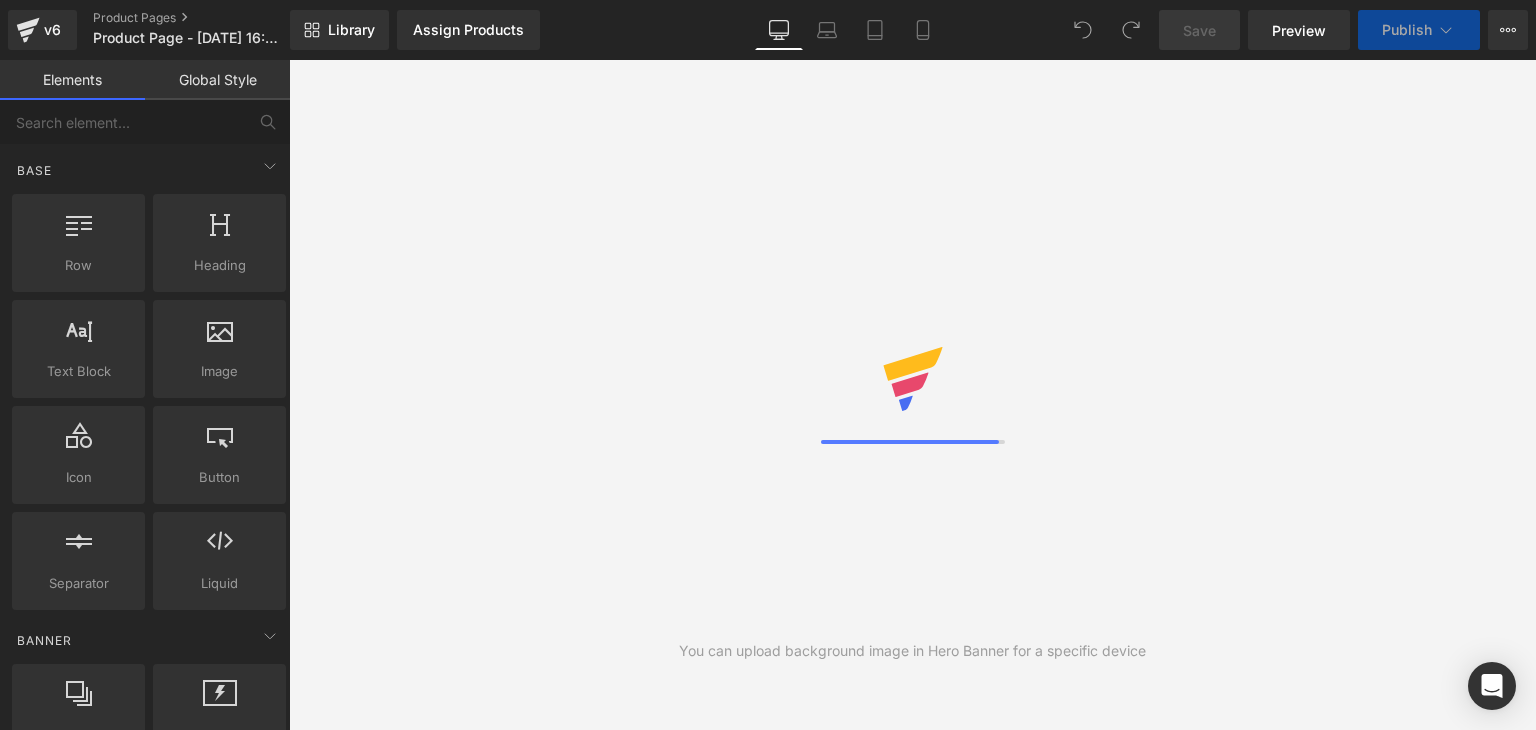 scroll, scrollTop: 0, scrollLeft: 0, axis: both 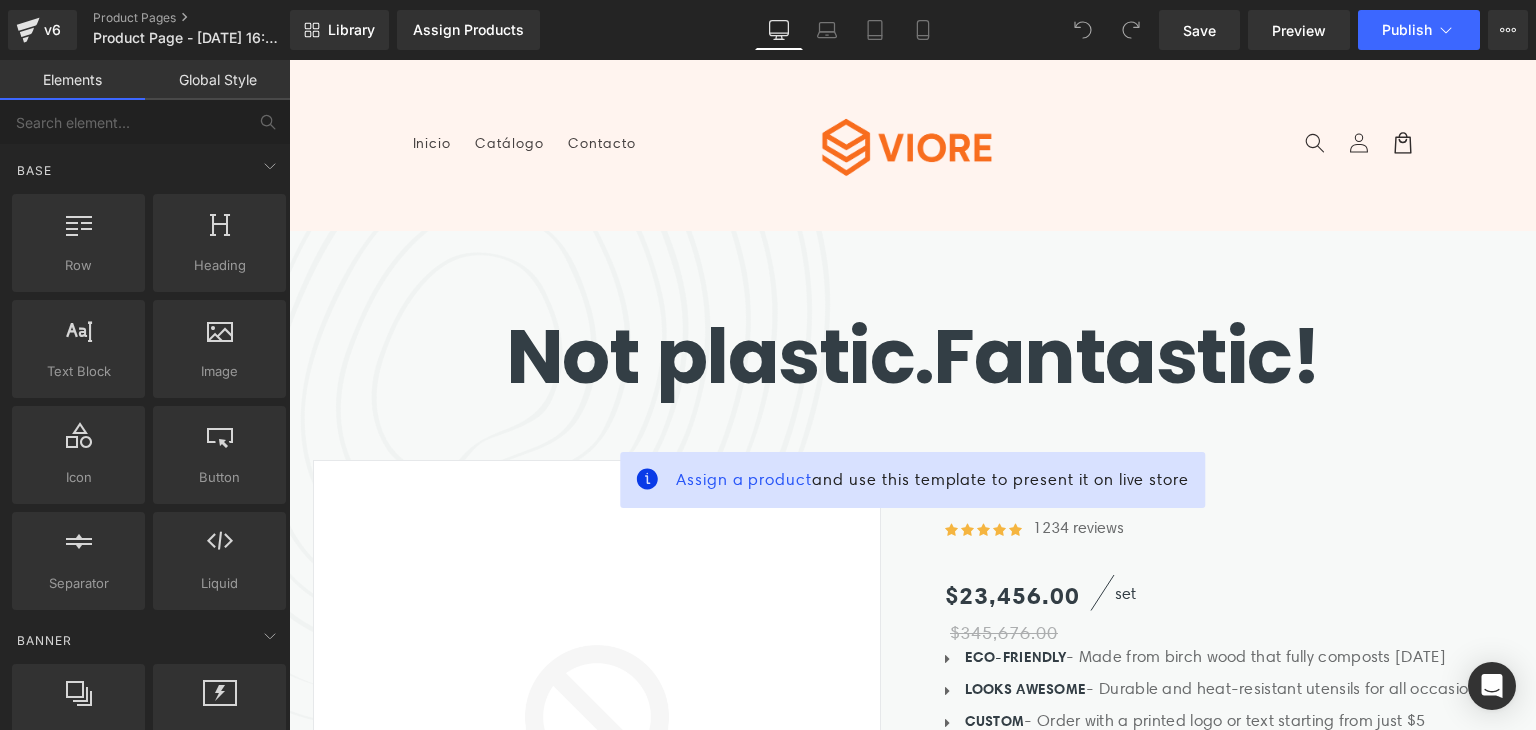 click on "Global Style" at bounding box center [217, 80] 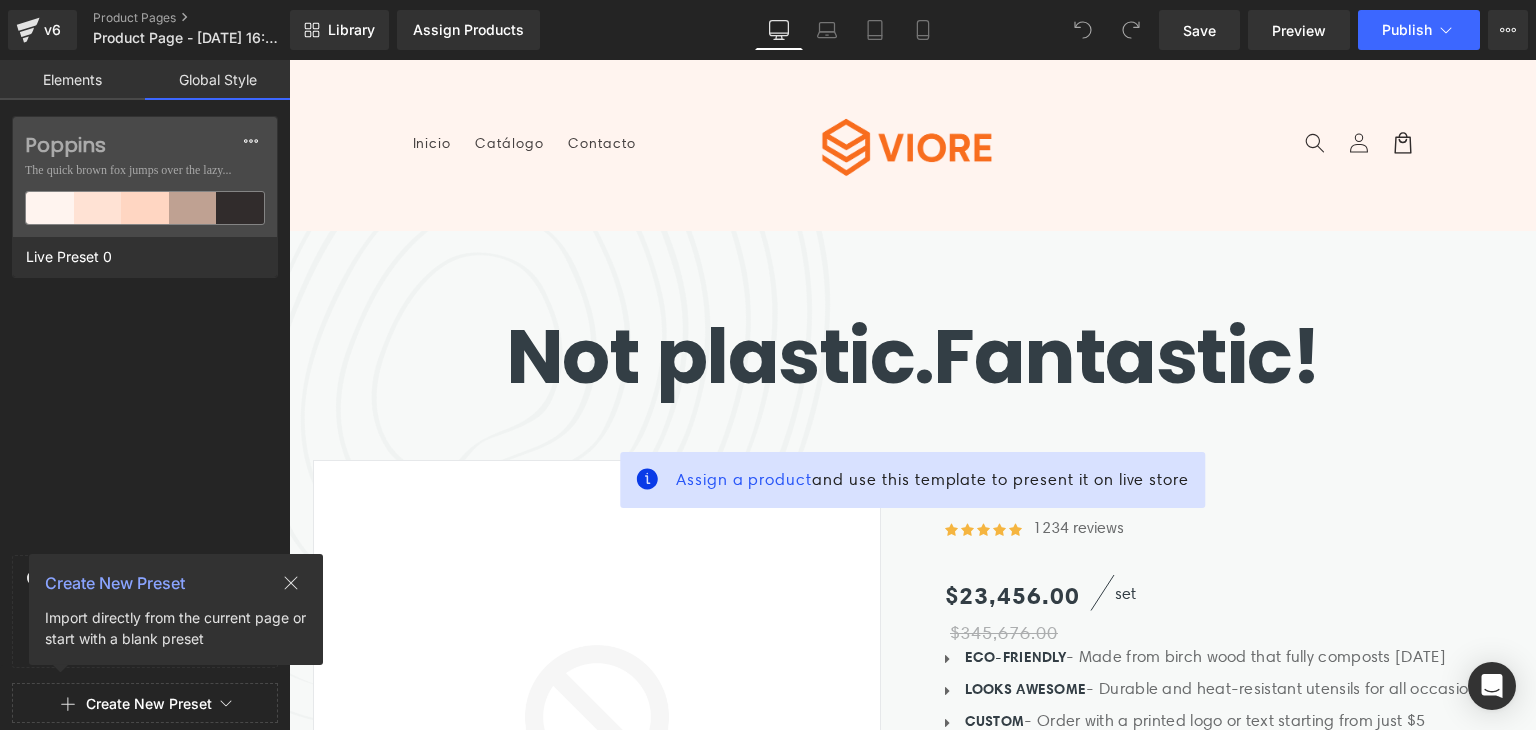 click on "Elements" at bounding box center [72, 80] 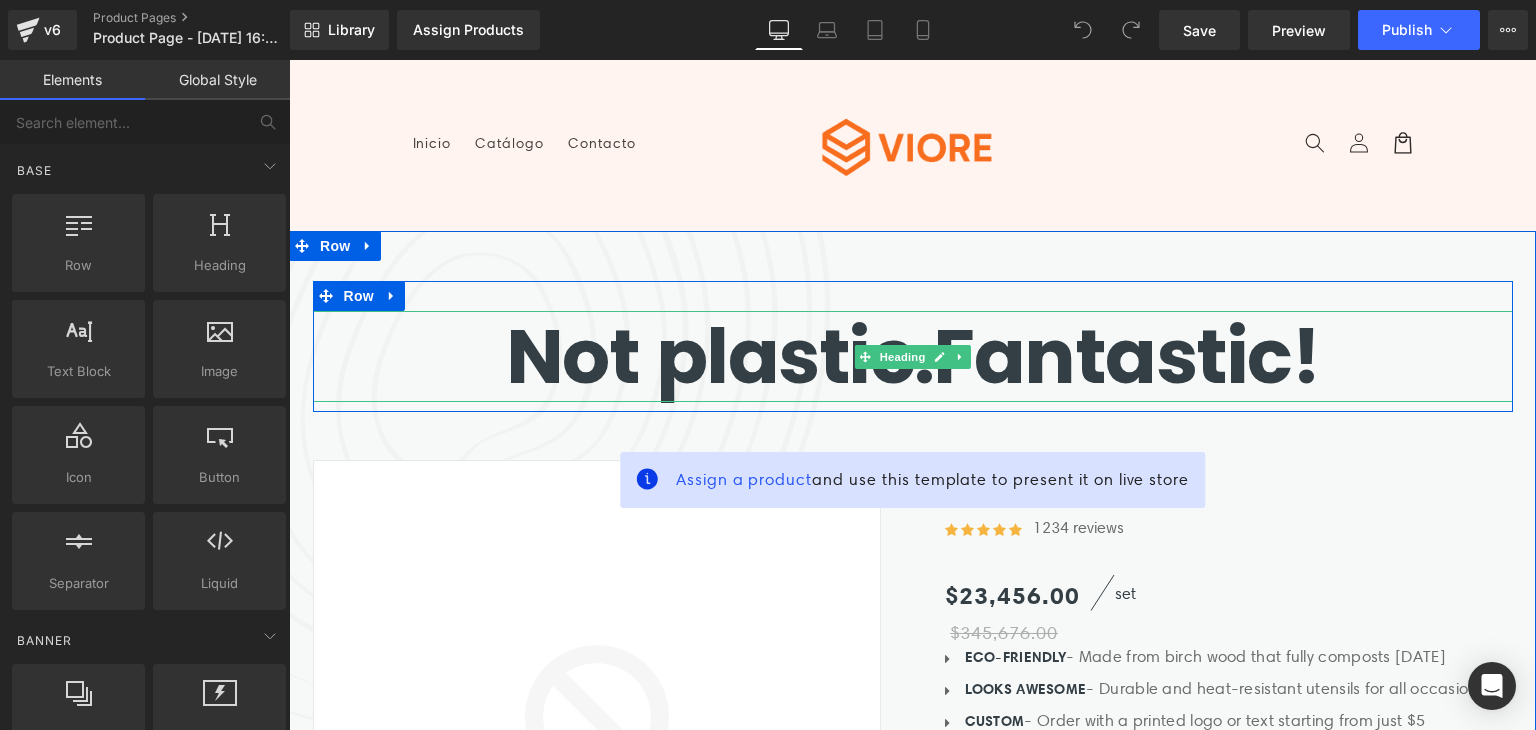 click on "Not plastic." at bounding box center [720, 356] 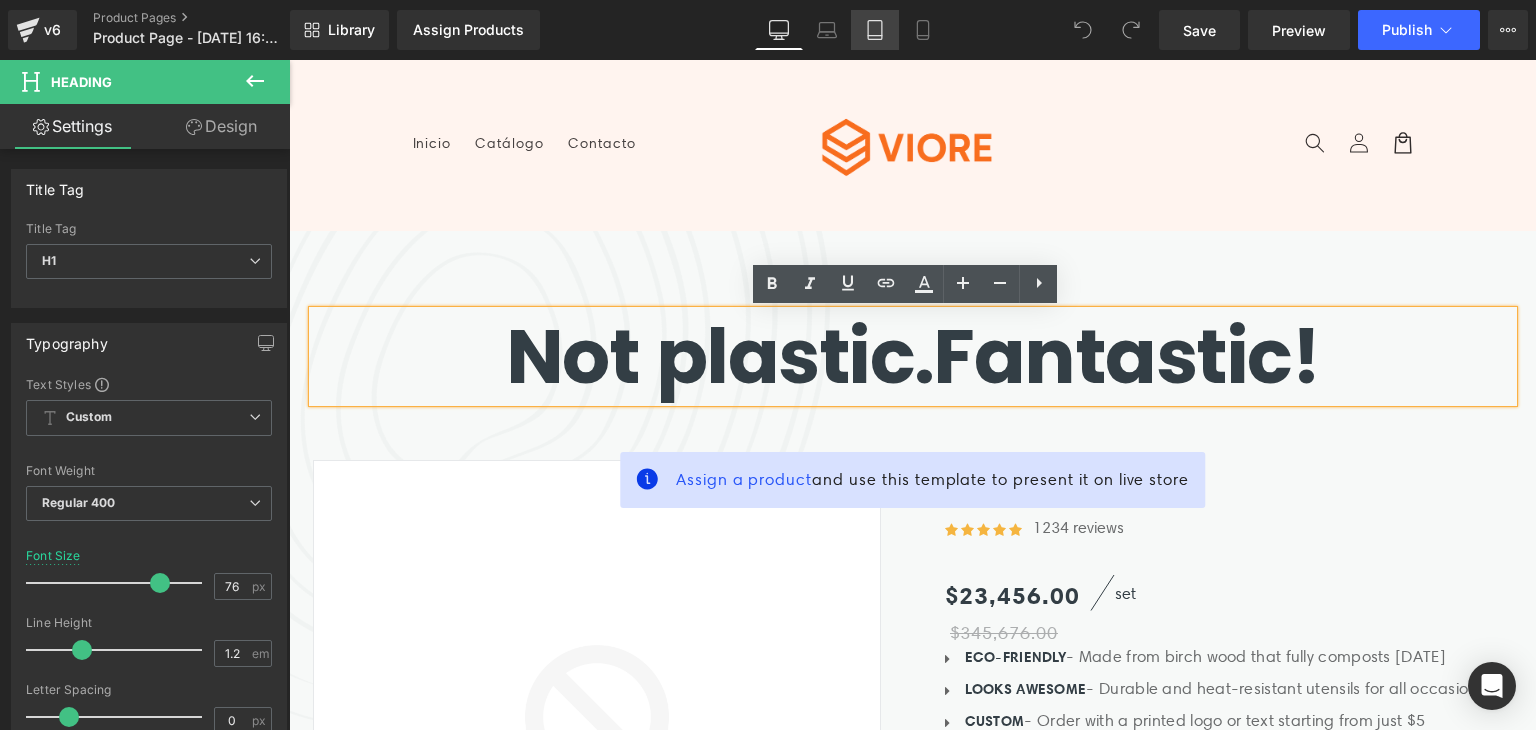 click 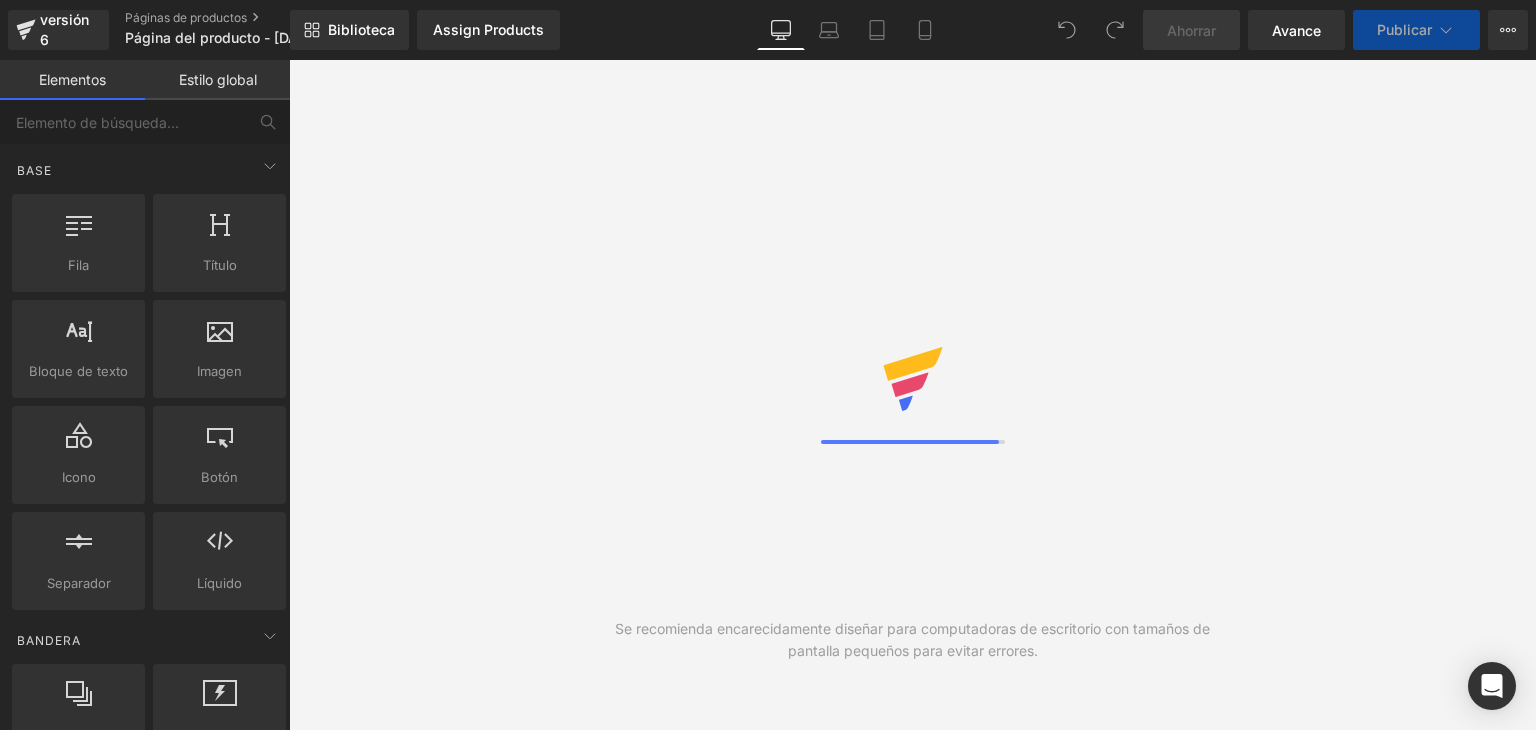 scroll, scrollTop: 0, scrollLeft: 0, axis: both 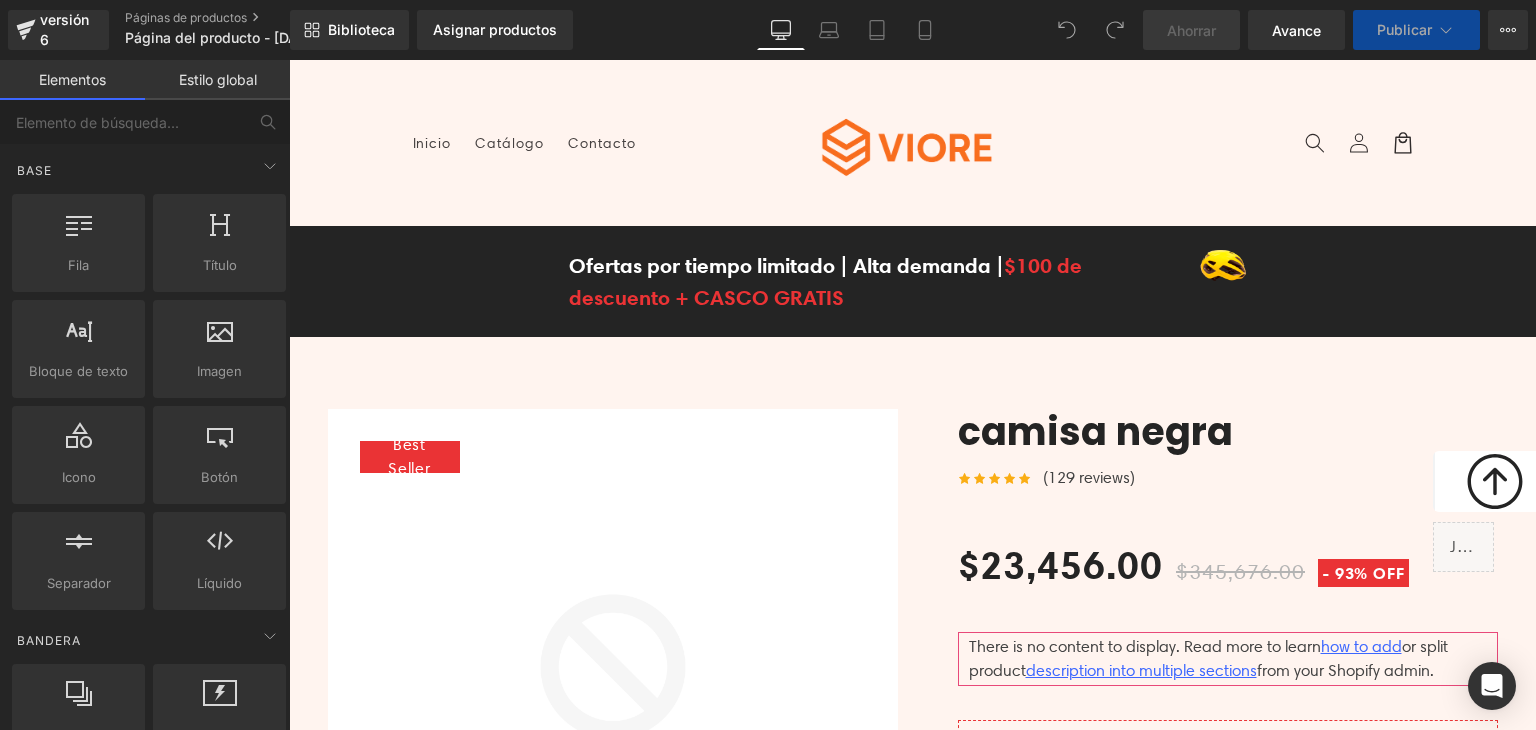 click on "Menú
Inicio
Catálogo
Contacto
Iniciar sesión
Inicio
Catálogo
Contacto
[GEOGRAPHIC_DATA]" at bounding box center [913, 143] 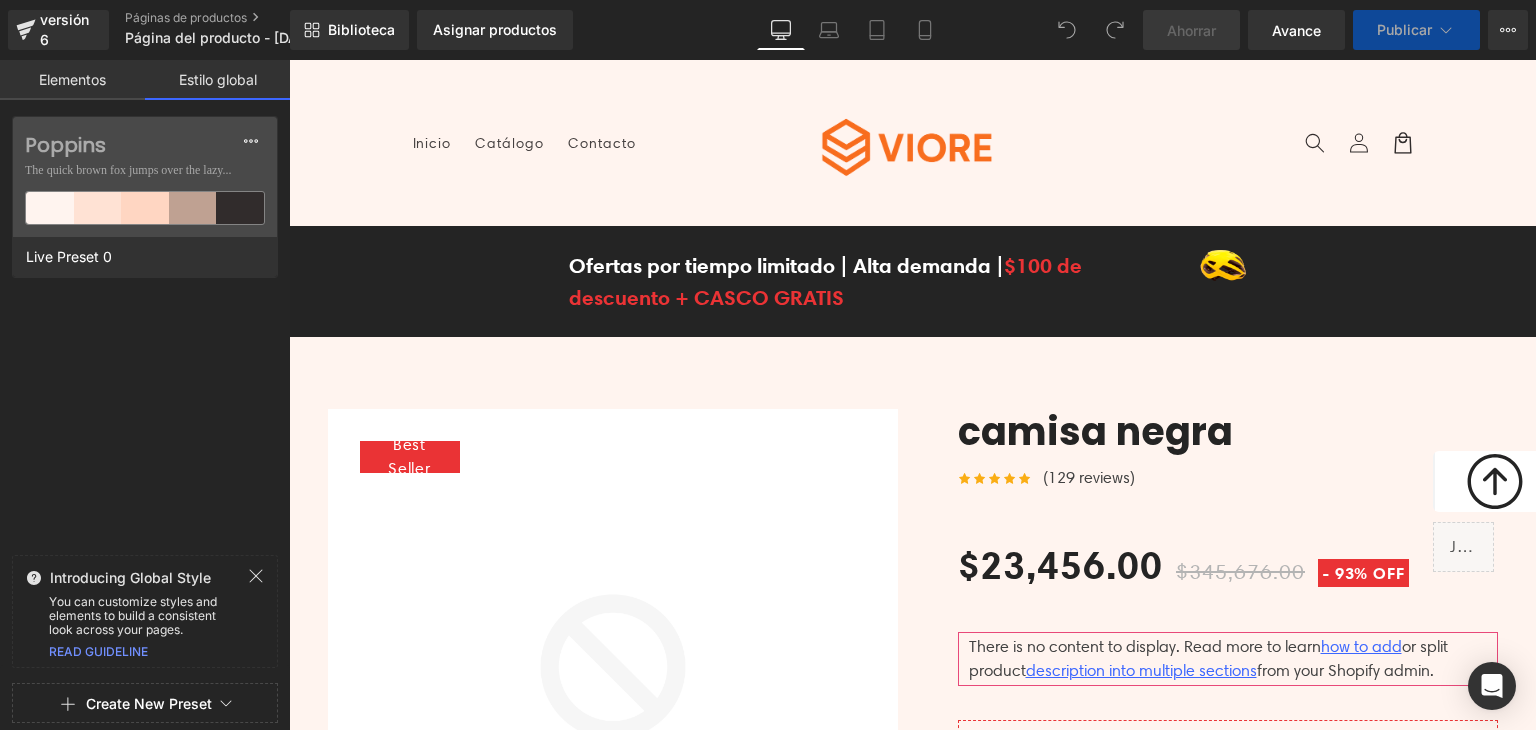 click on "Elementos" at bounding box center [72, 79] 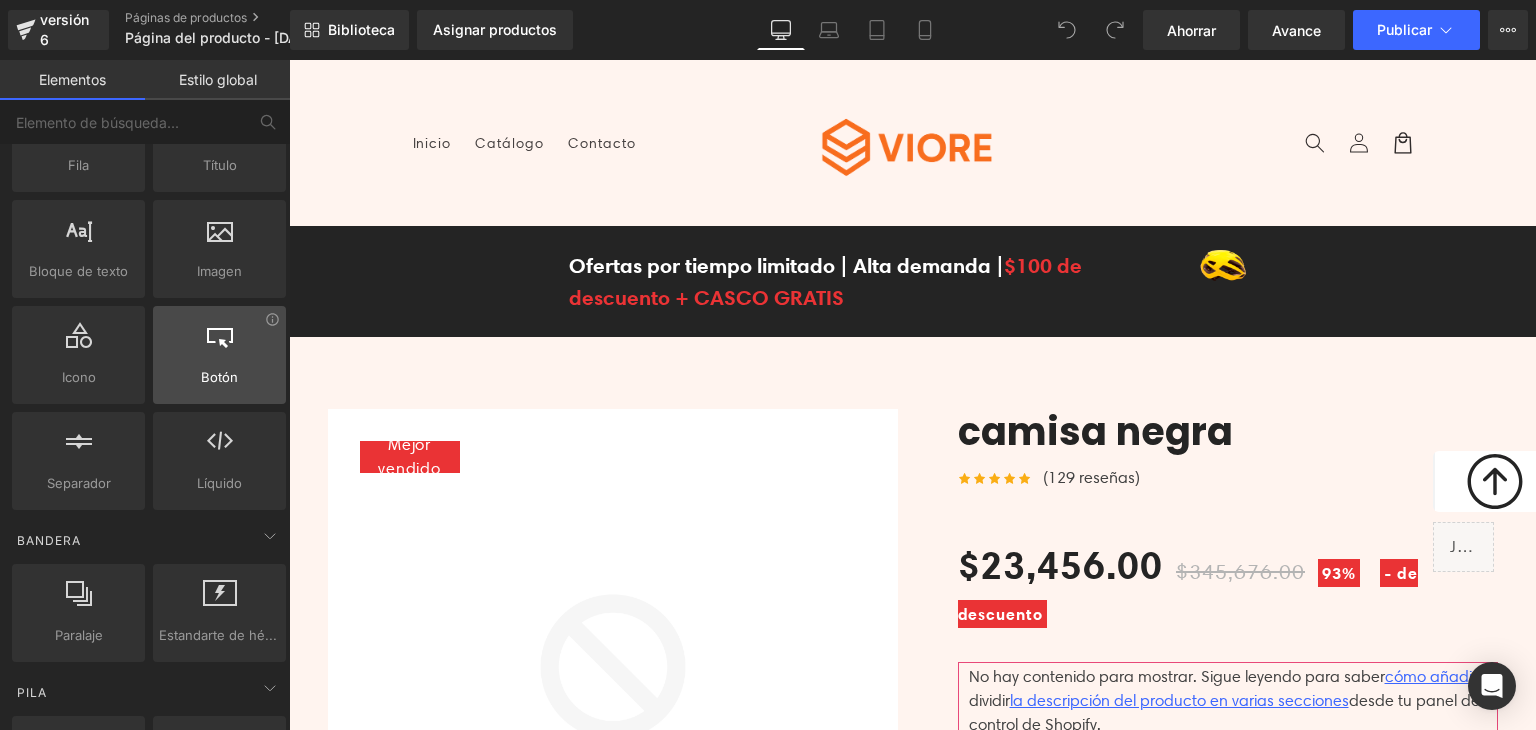 scroll, scrollTop: 0, scrollLeft: 0, axis: both 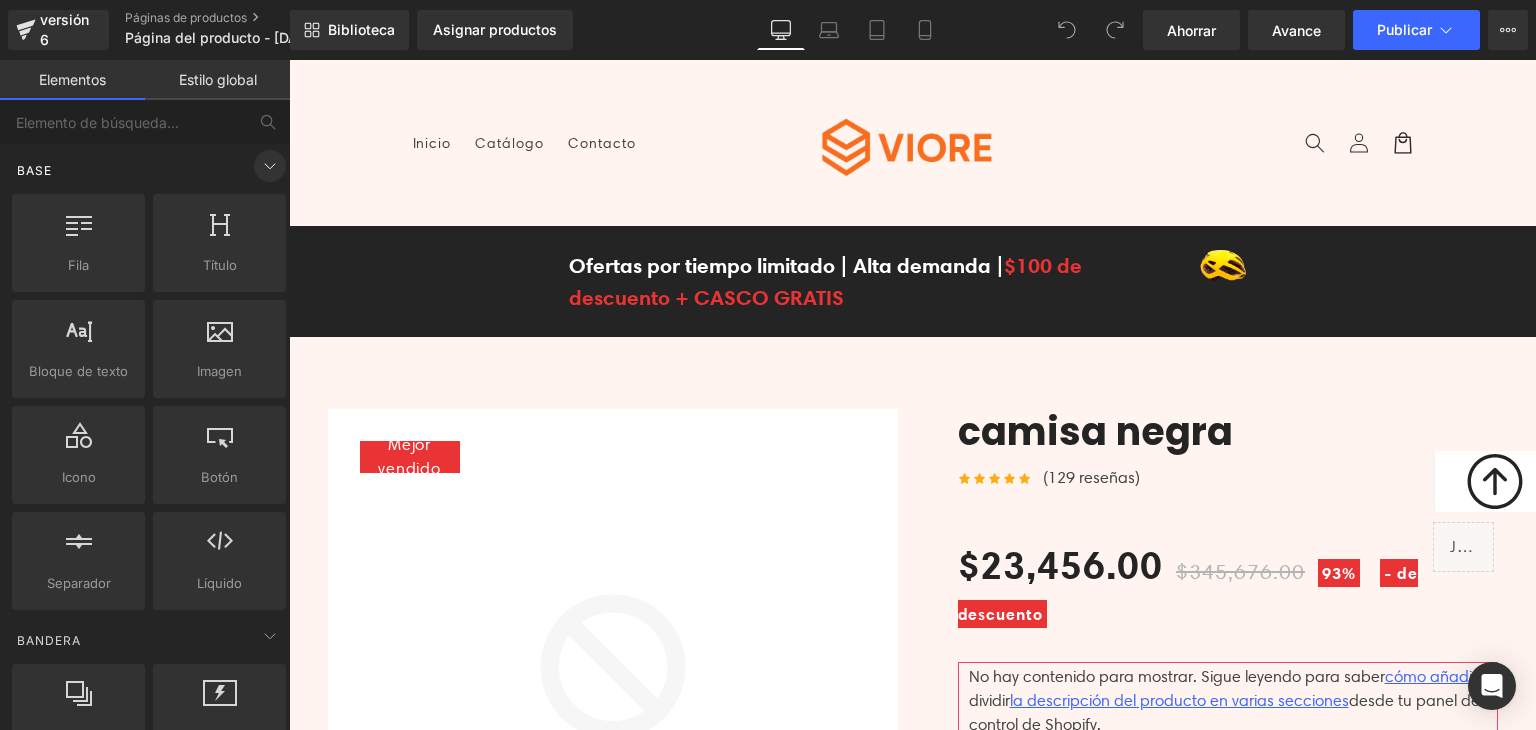click 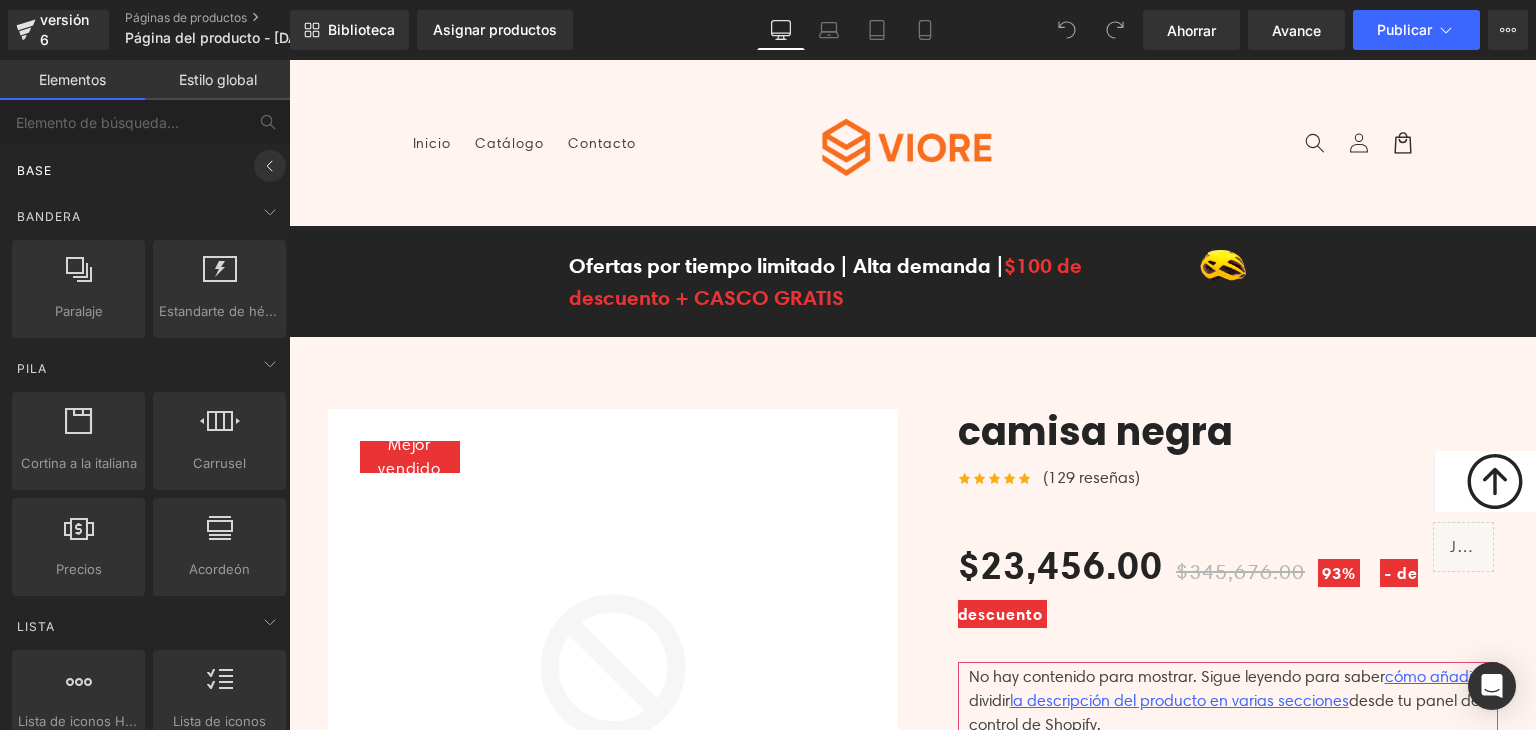 click 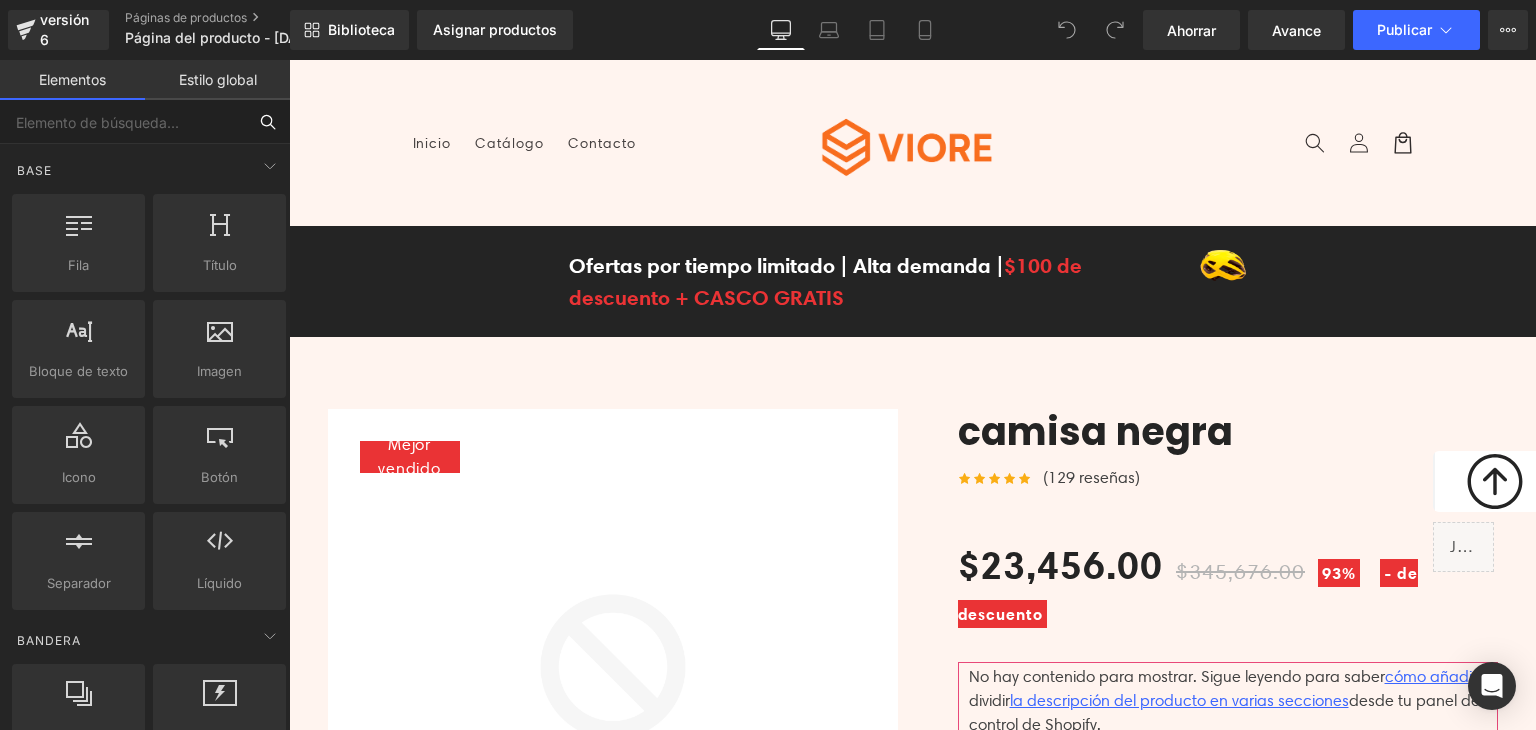 click at bounding box center (123, 122) 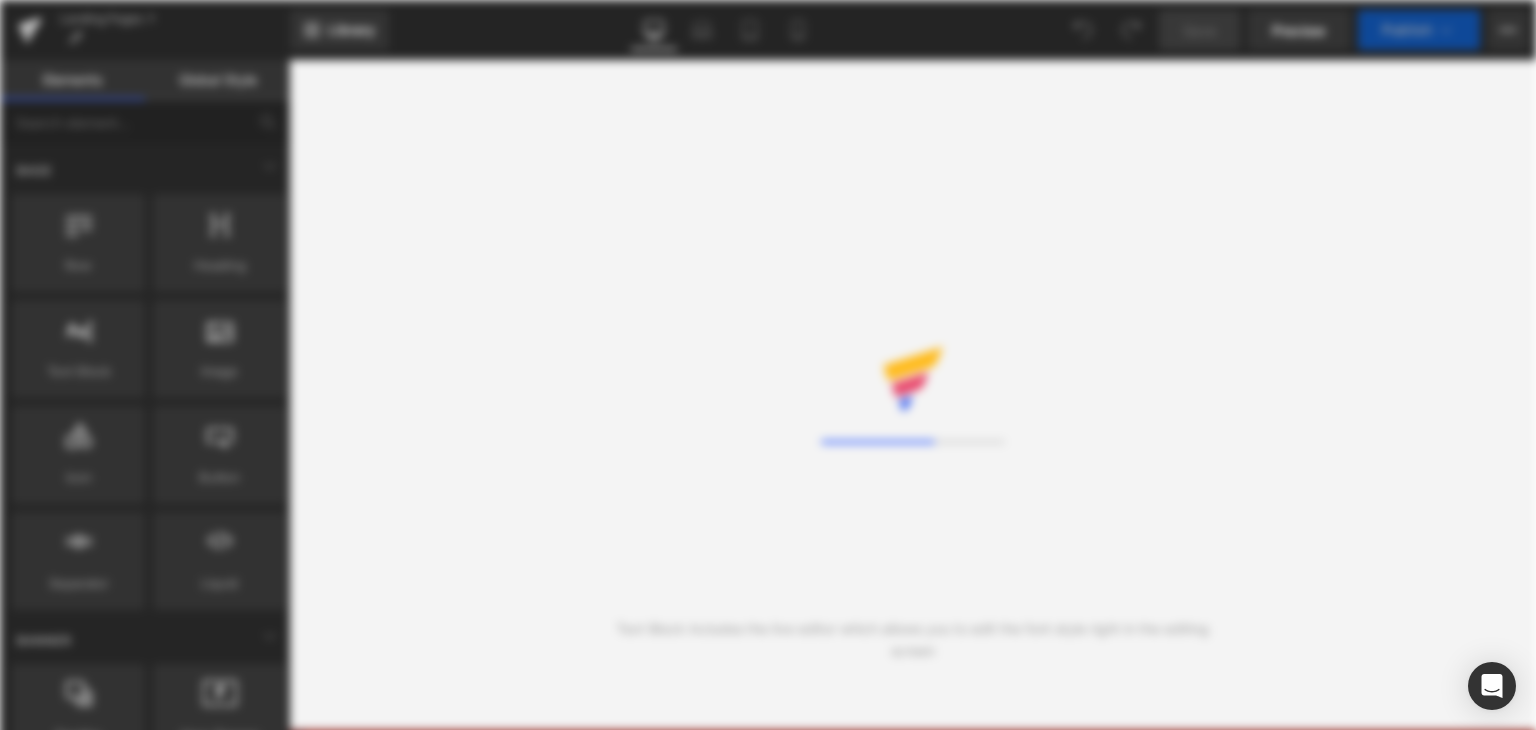 scroll, scrollTop: 0, scrollLeft: 0, axis: both 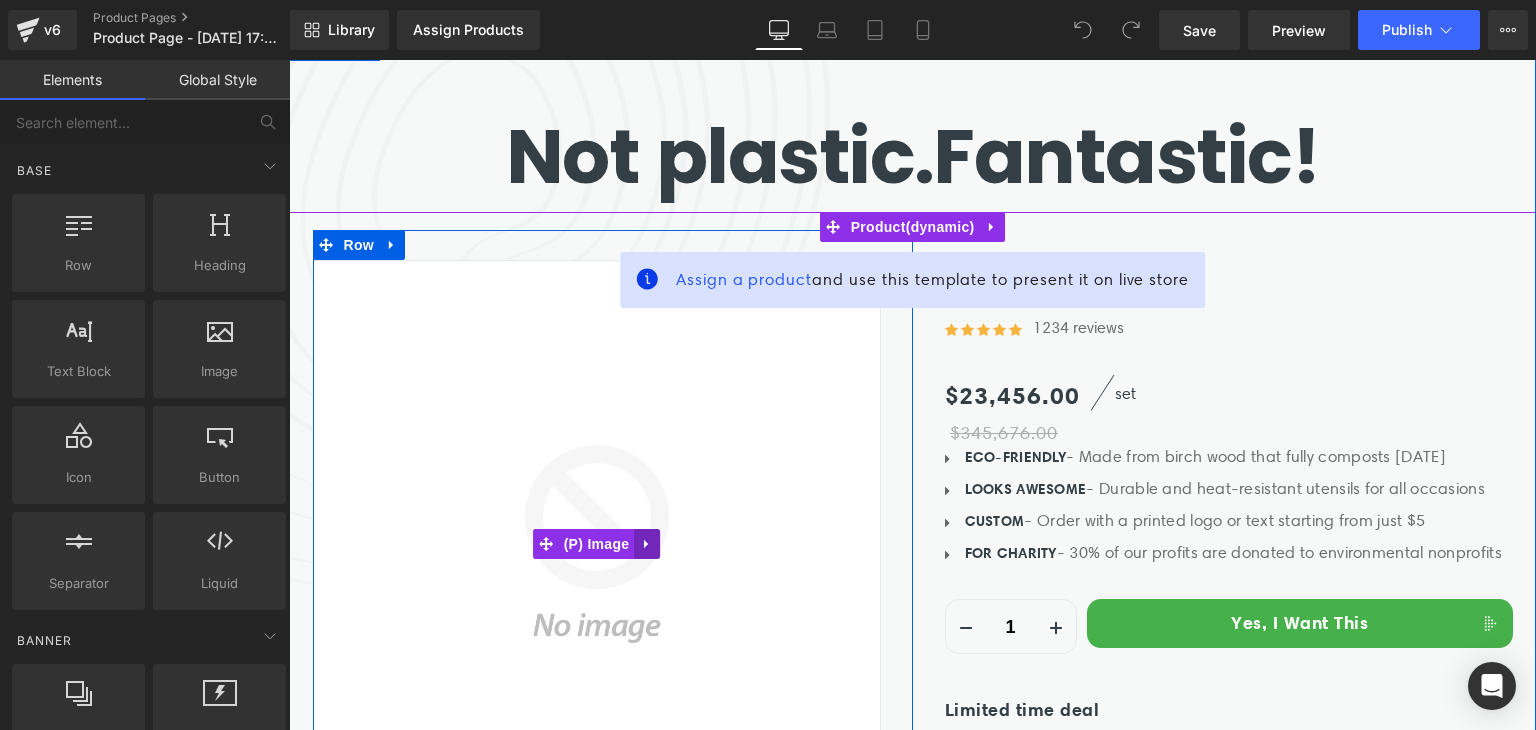 click 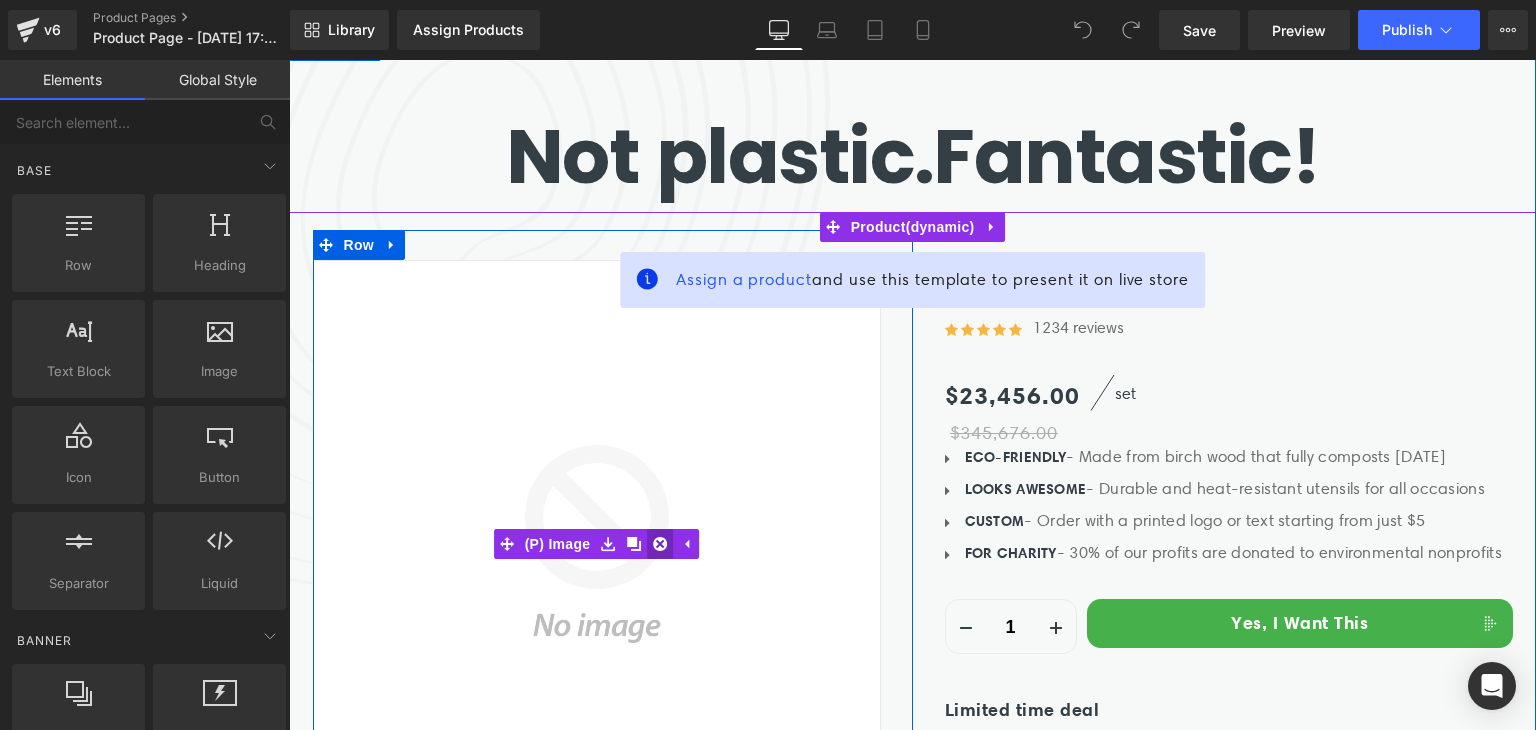 click 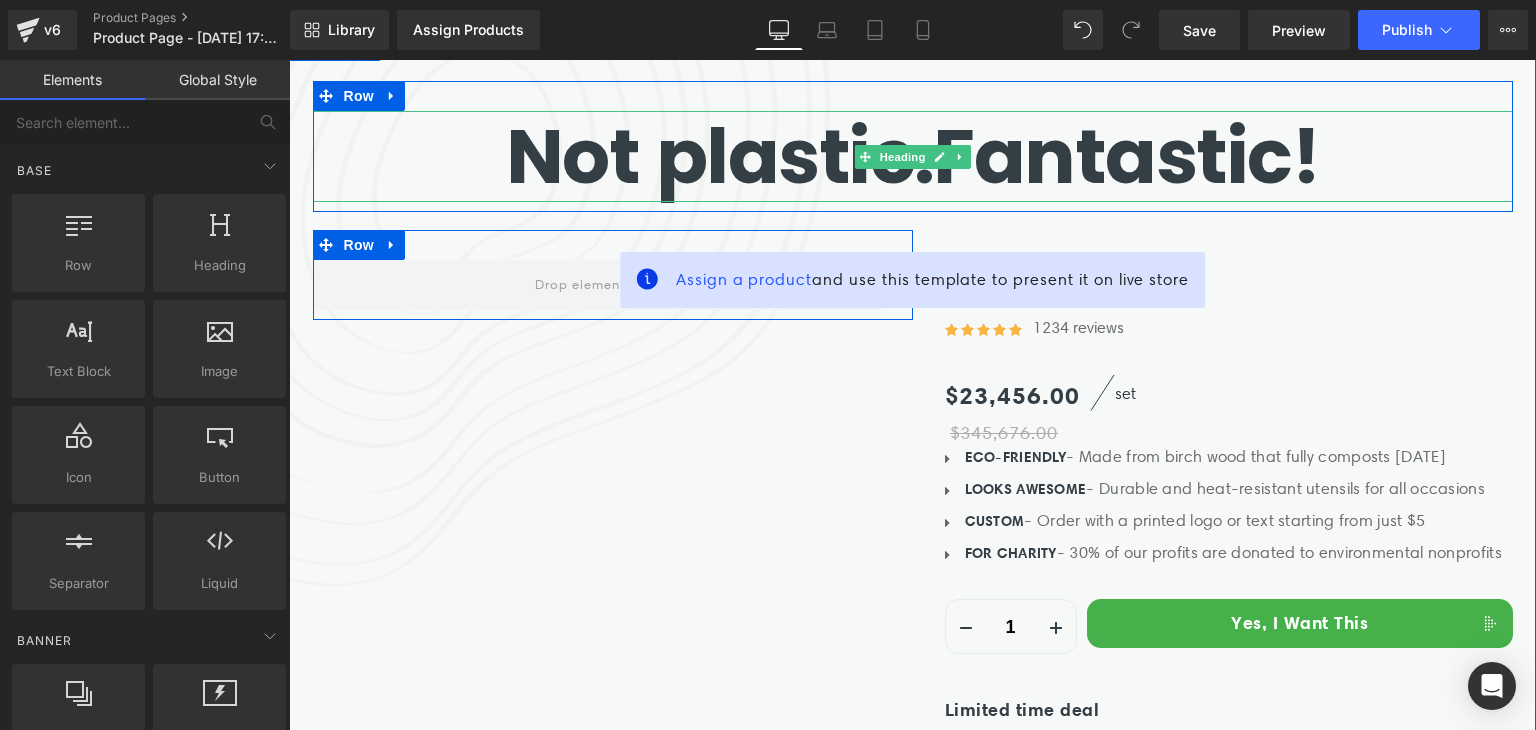 click on "Not plastic.  Fantastic!" at bounding box center (913, 156) 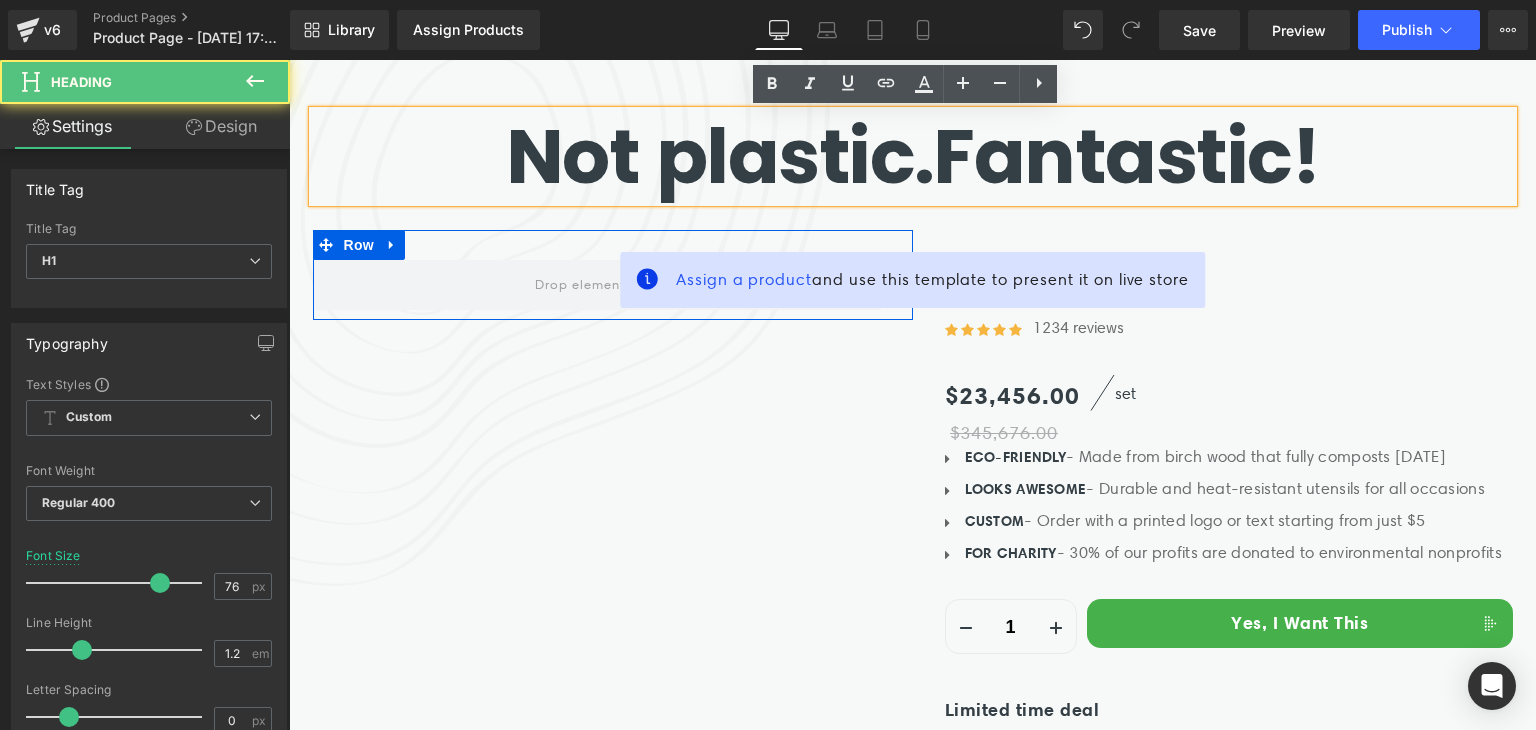 click on "Not plastic." at bounding box center [720, 156] 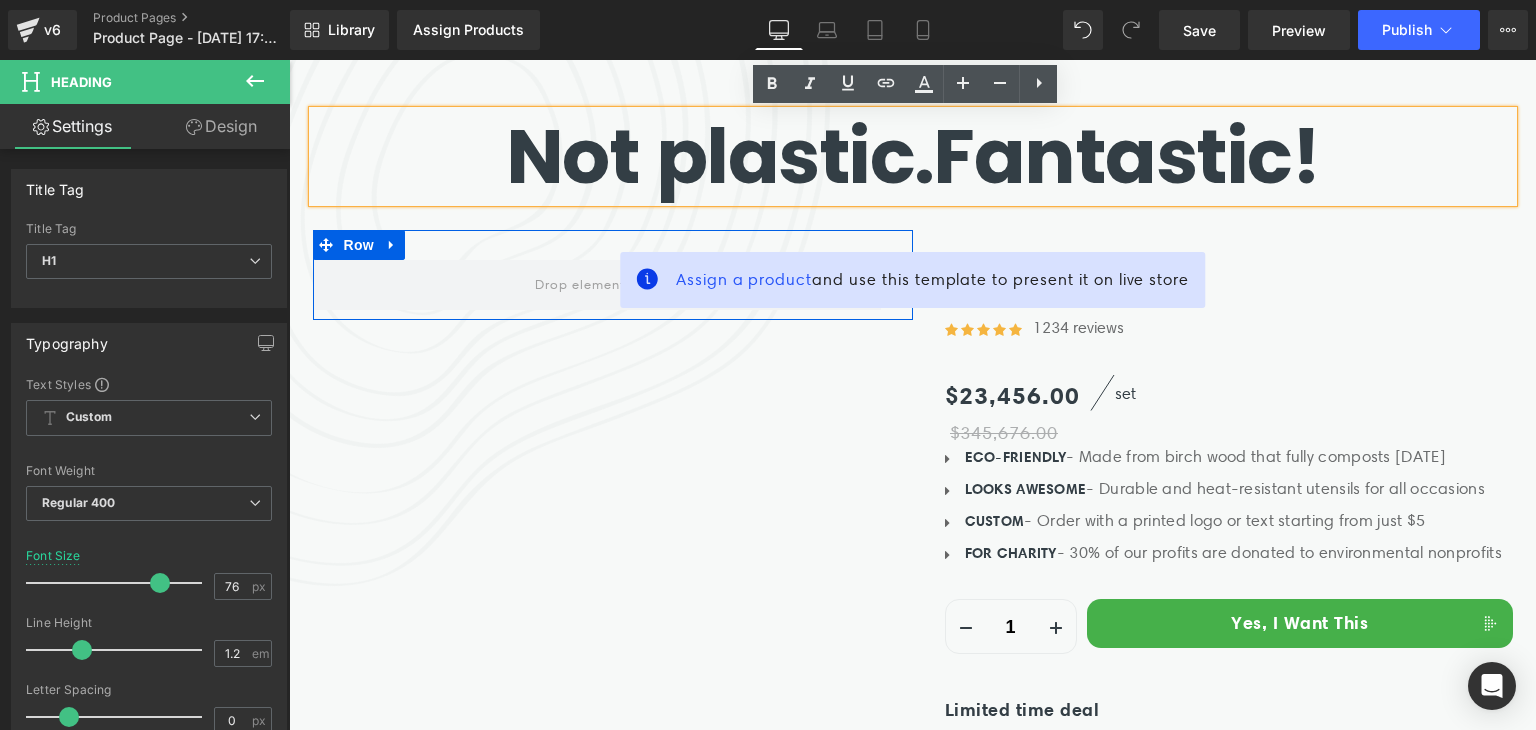 click on "Not plastic.  Fantastic!" at bounding box center [913, 156] 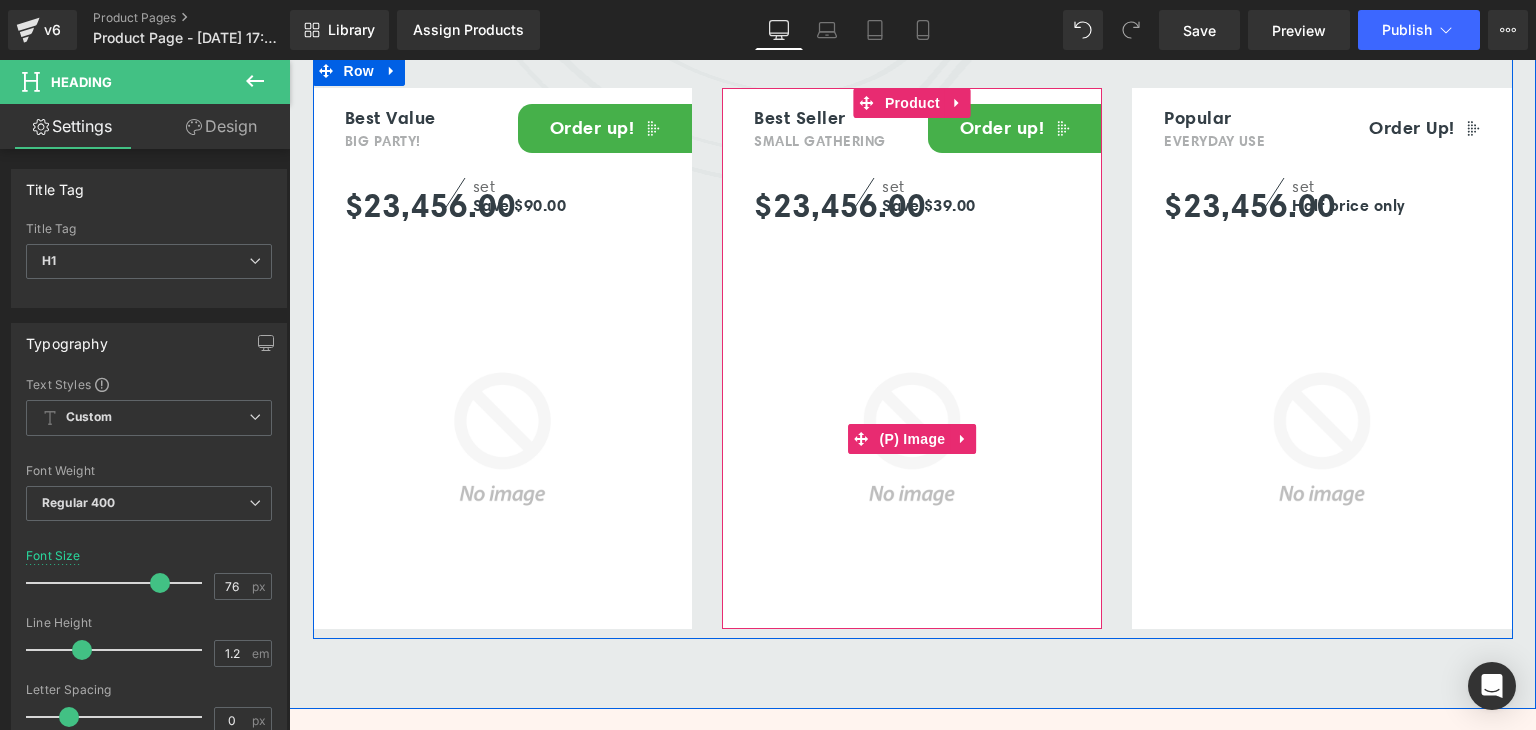 scroll, scrollTop: 3800, scrollLeft: 0, axis: vertical 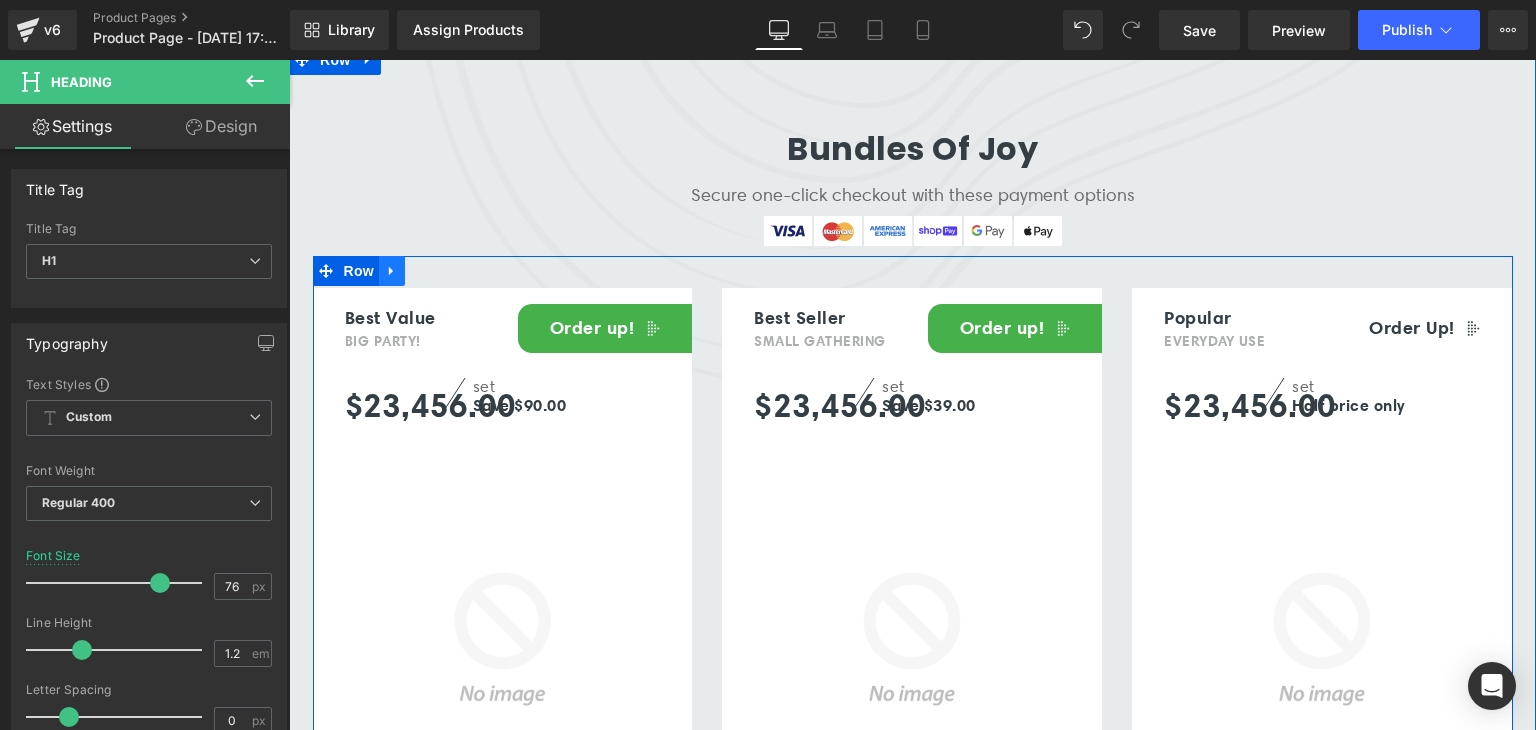 click at bounding box center (392, 271) 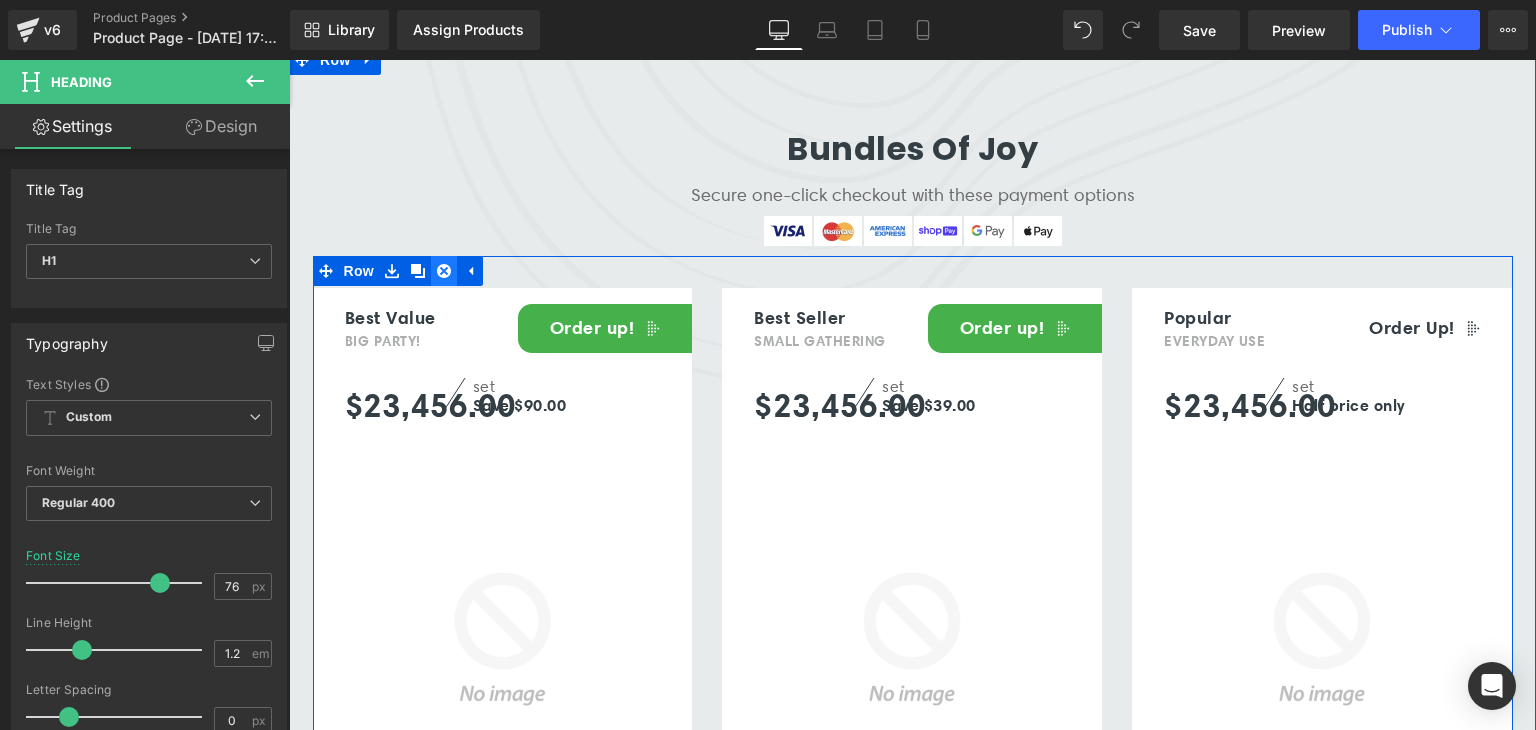 click 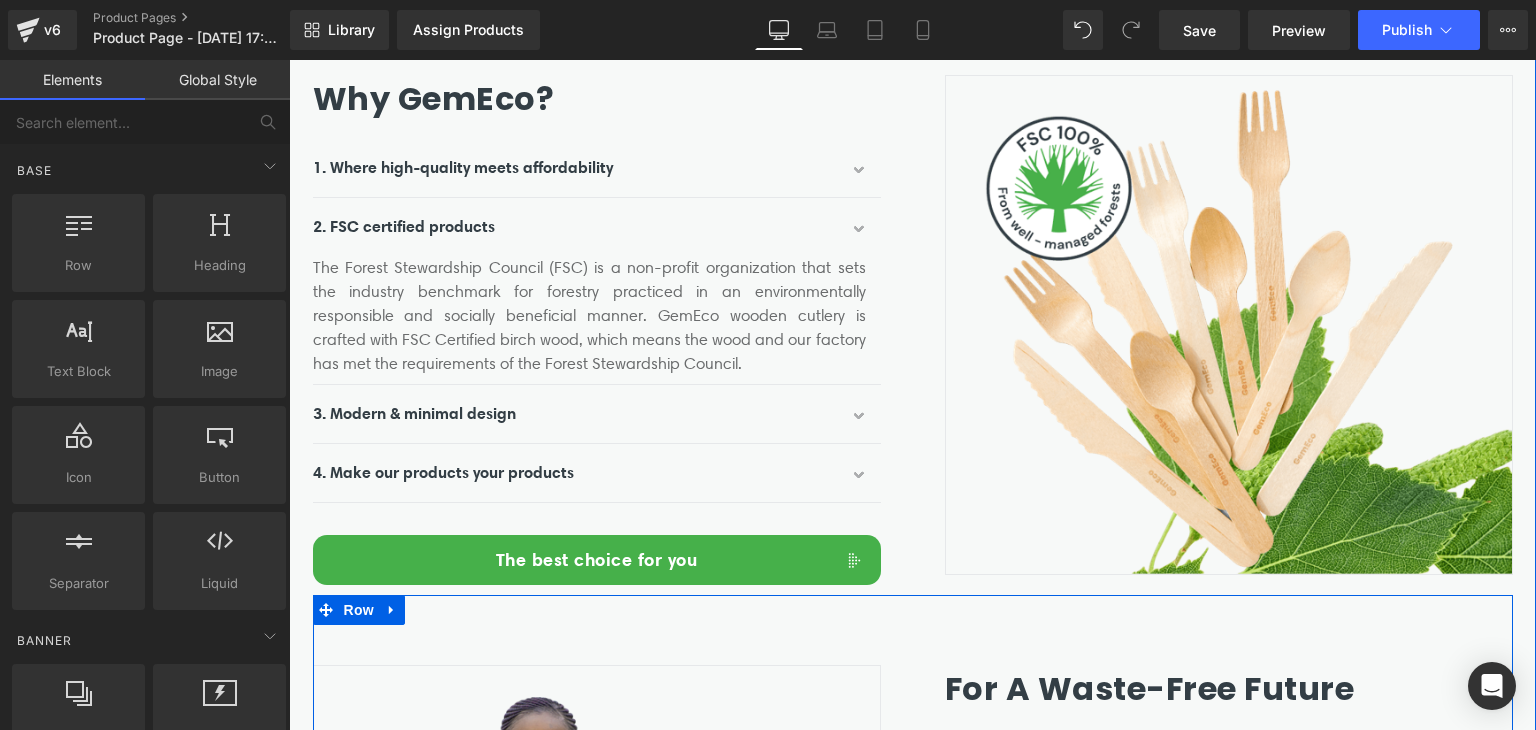 scroll, scrollTop: 2500, scrollLeft: 0, axis: vertical 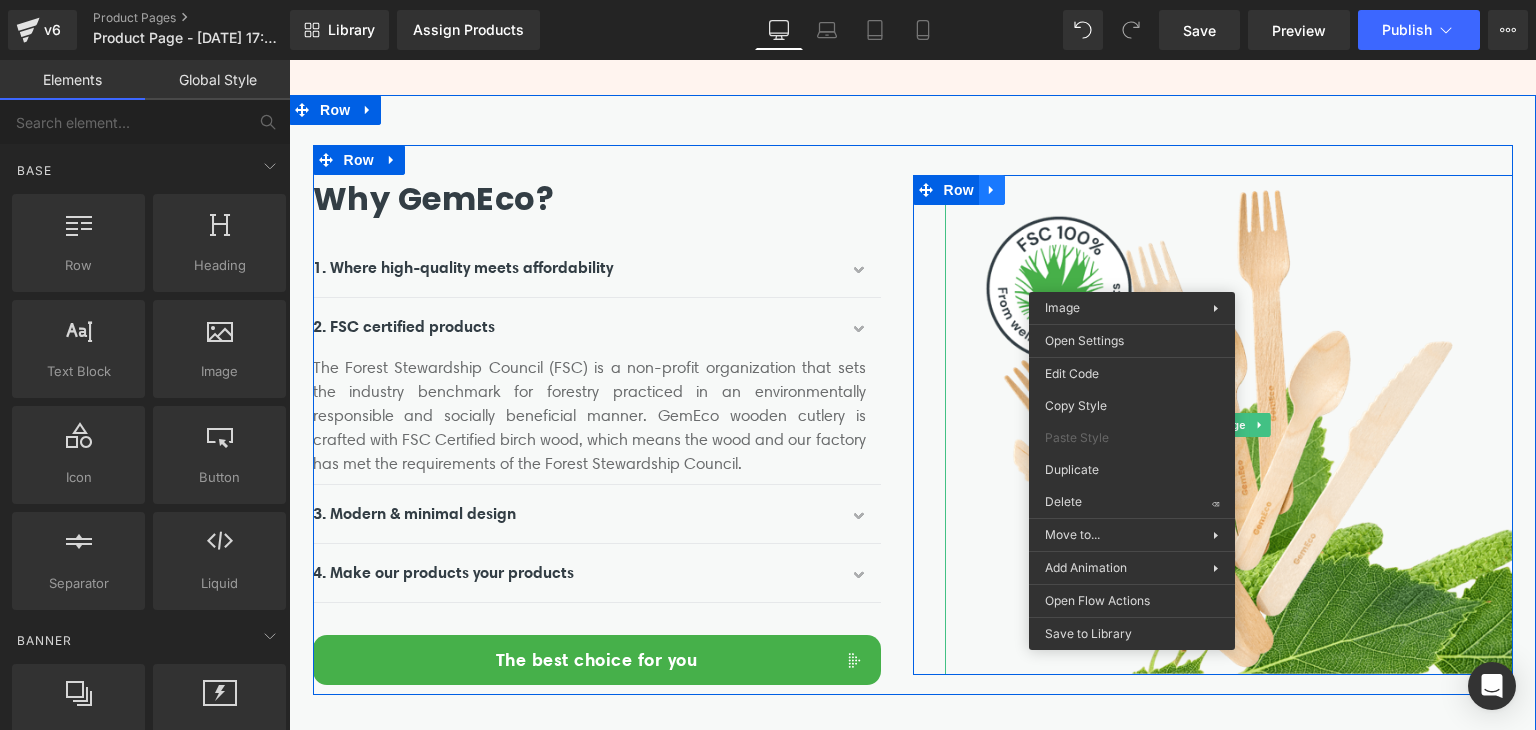 click 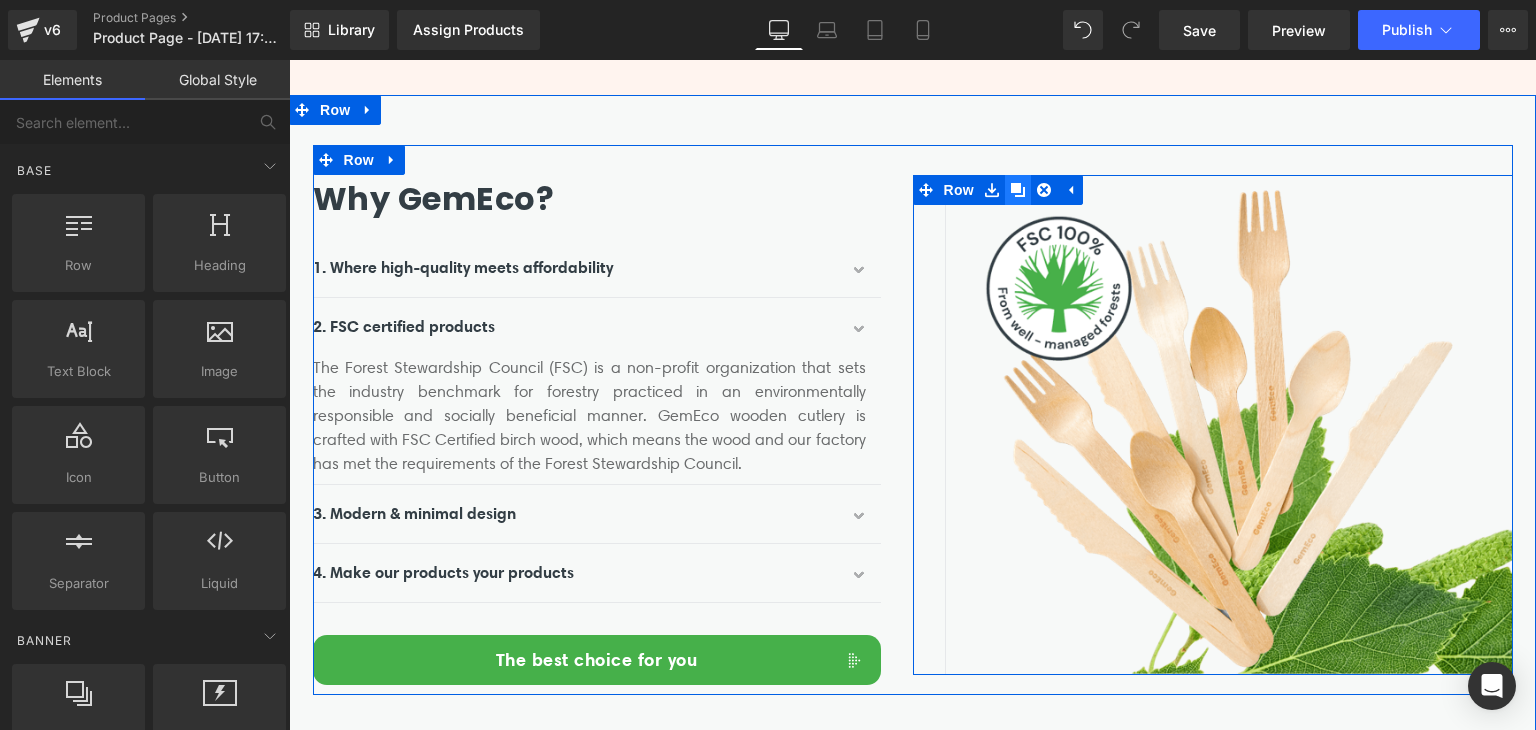 click 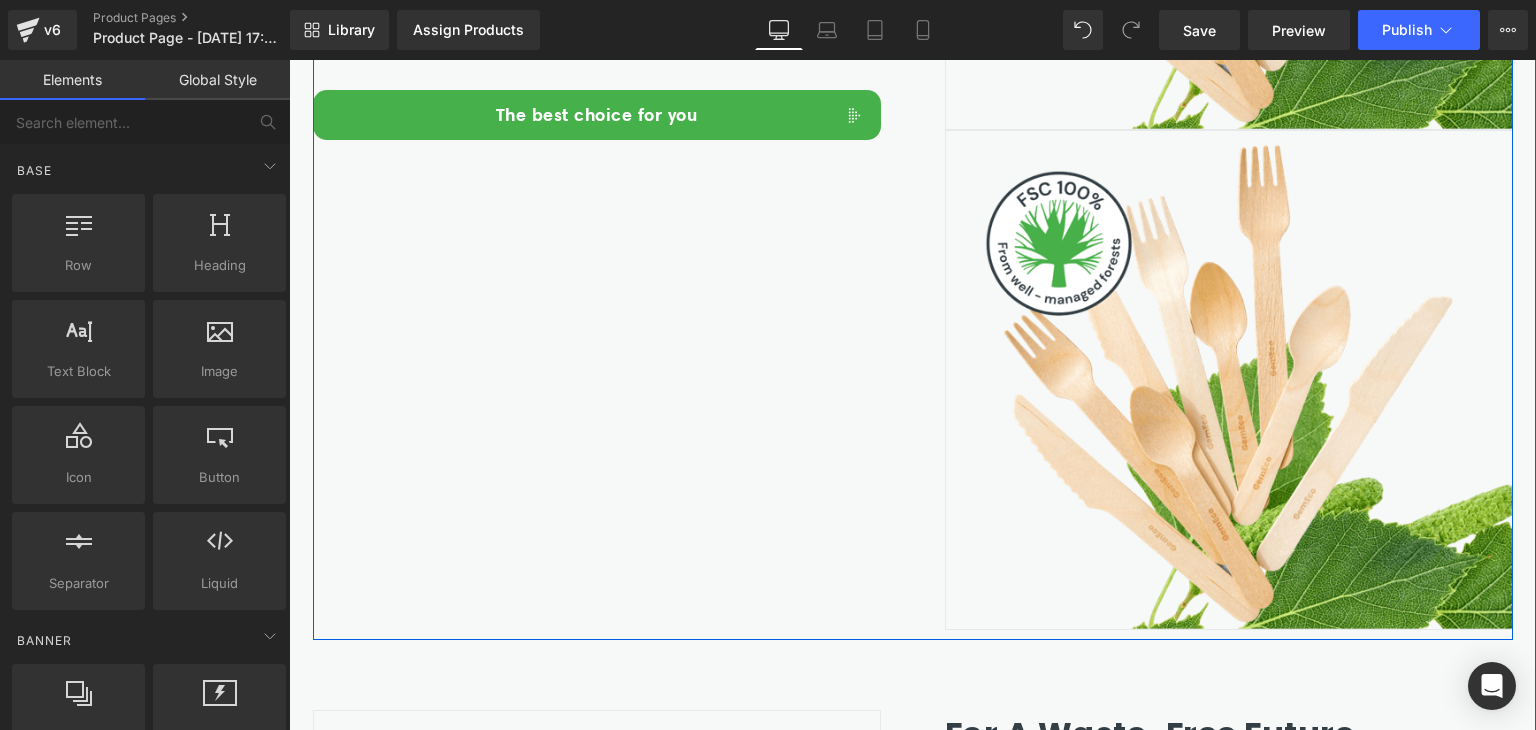 scroll, scrollTop: 3046, scrollLeft: 0, axis: vertical 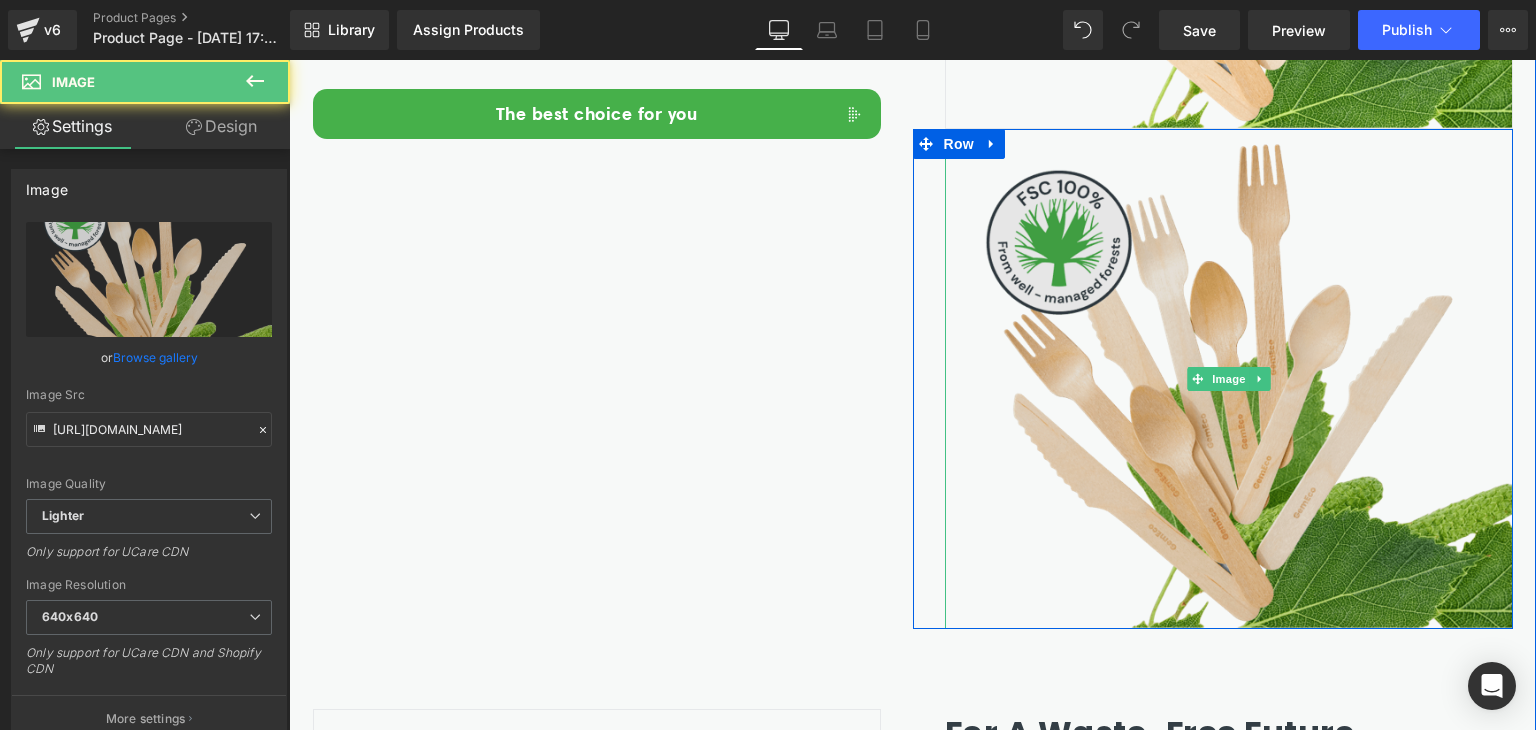 click at bounding box center [1229, 379] 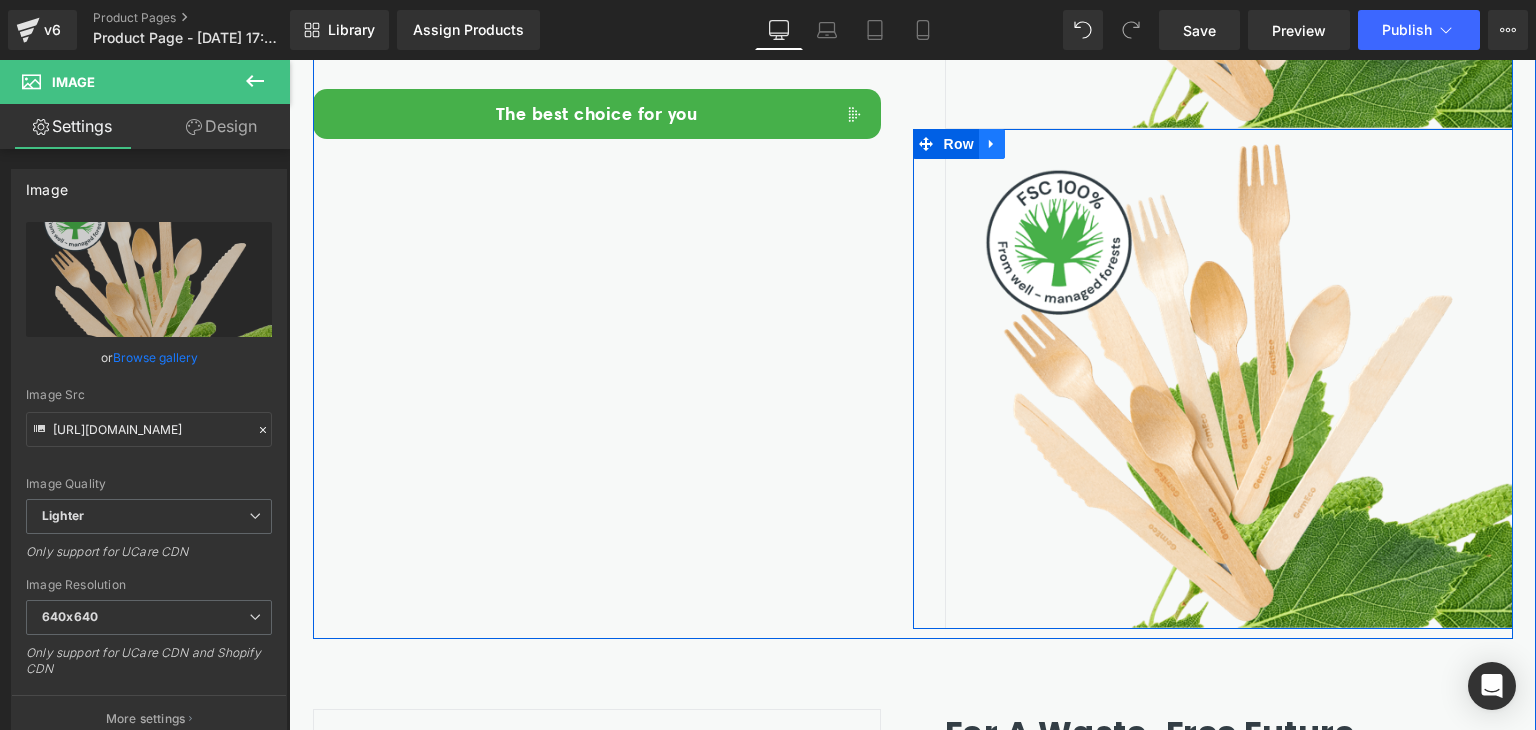 click 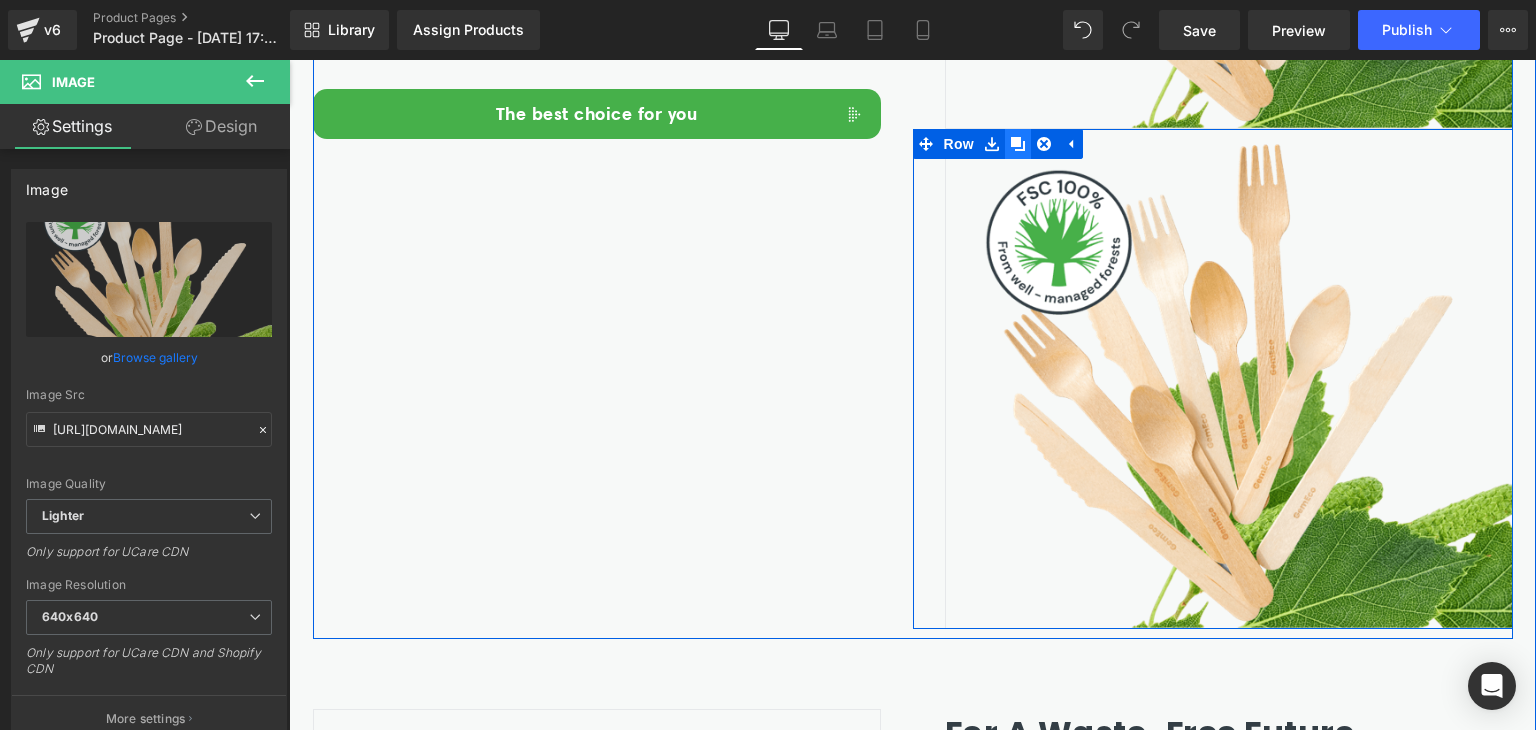 click 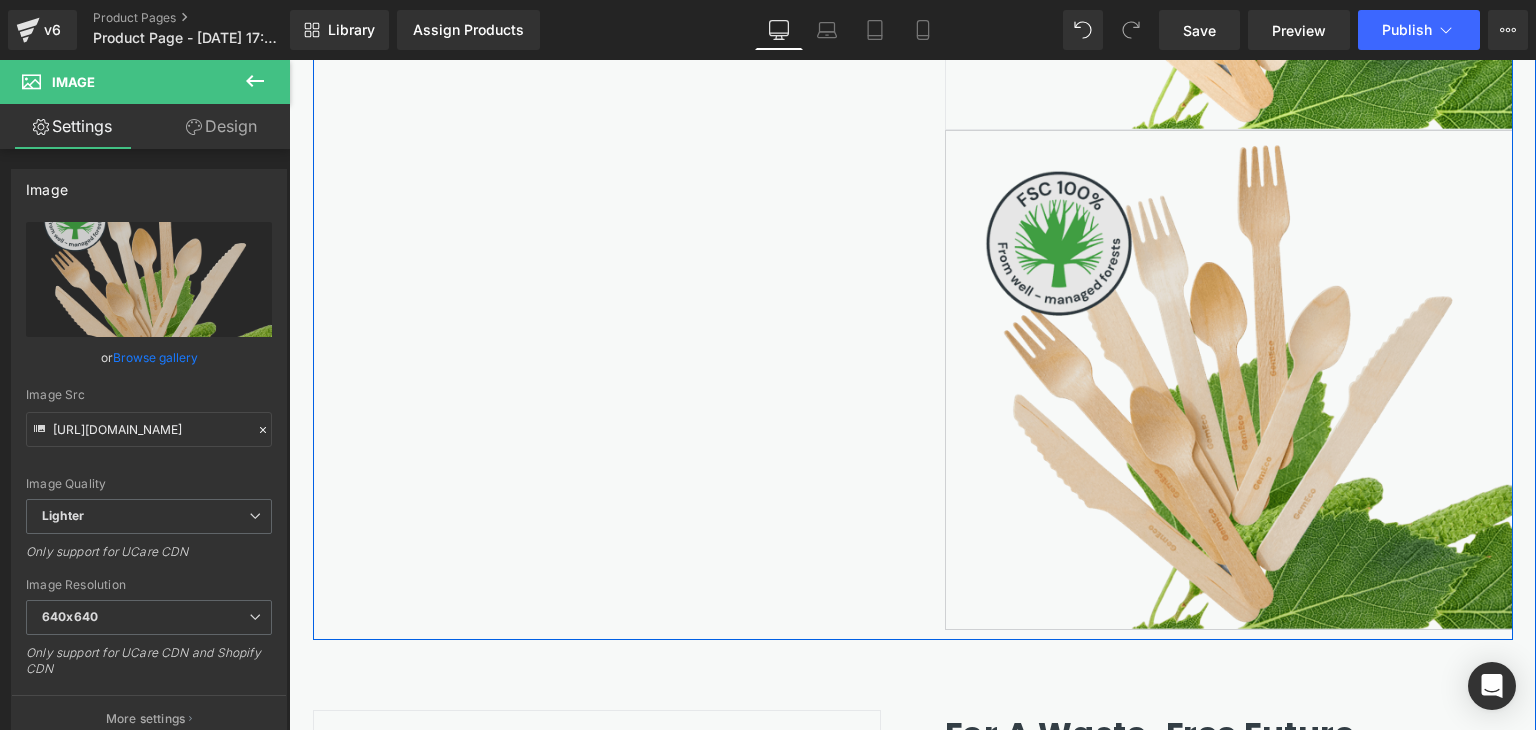 scroll, scrollTop: 3546, scrollLeft: 0, axis: vertical 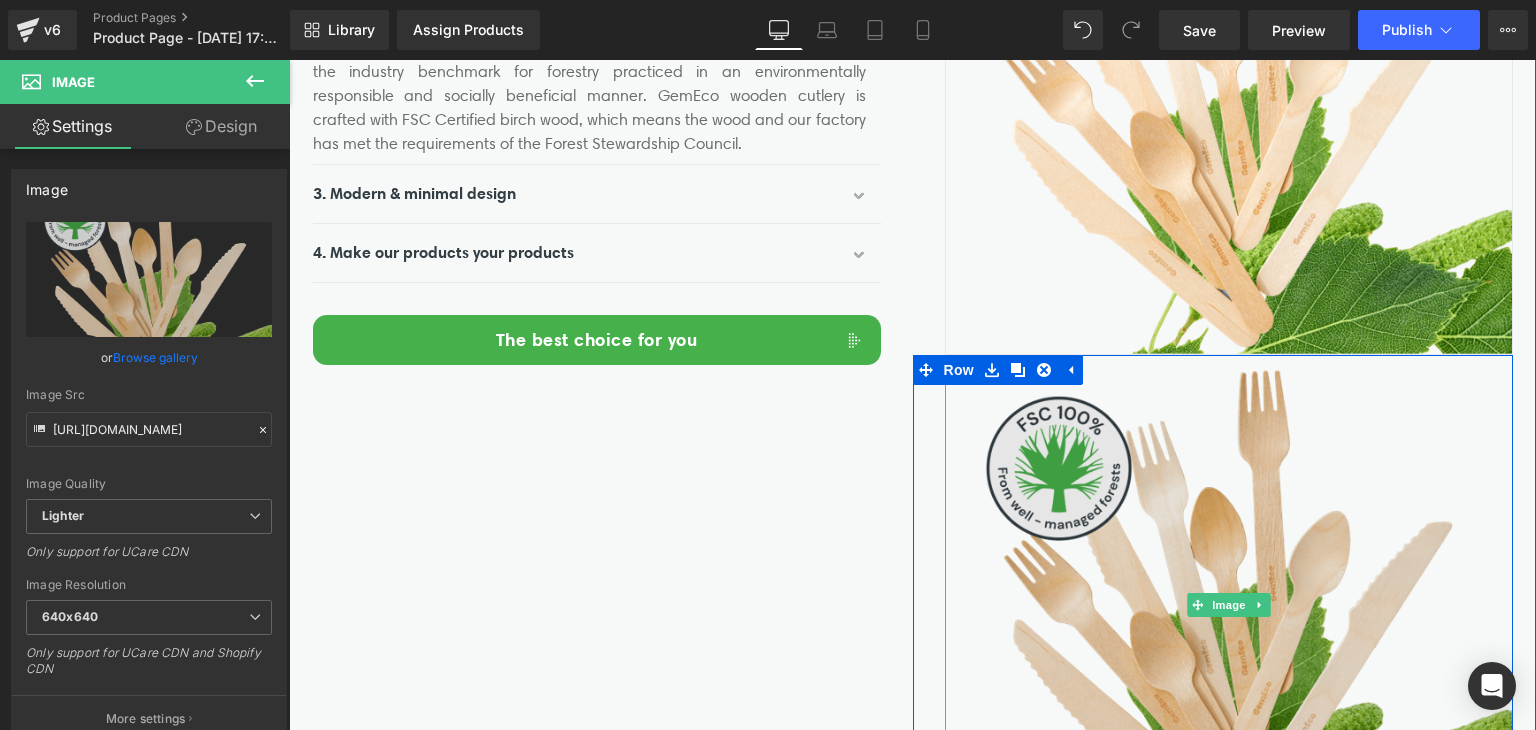 click at bounding box center (1229, 605) 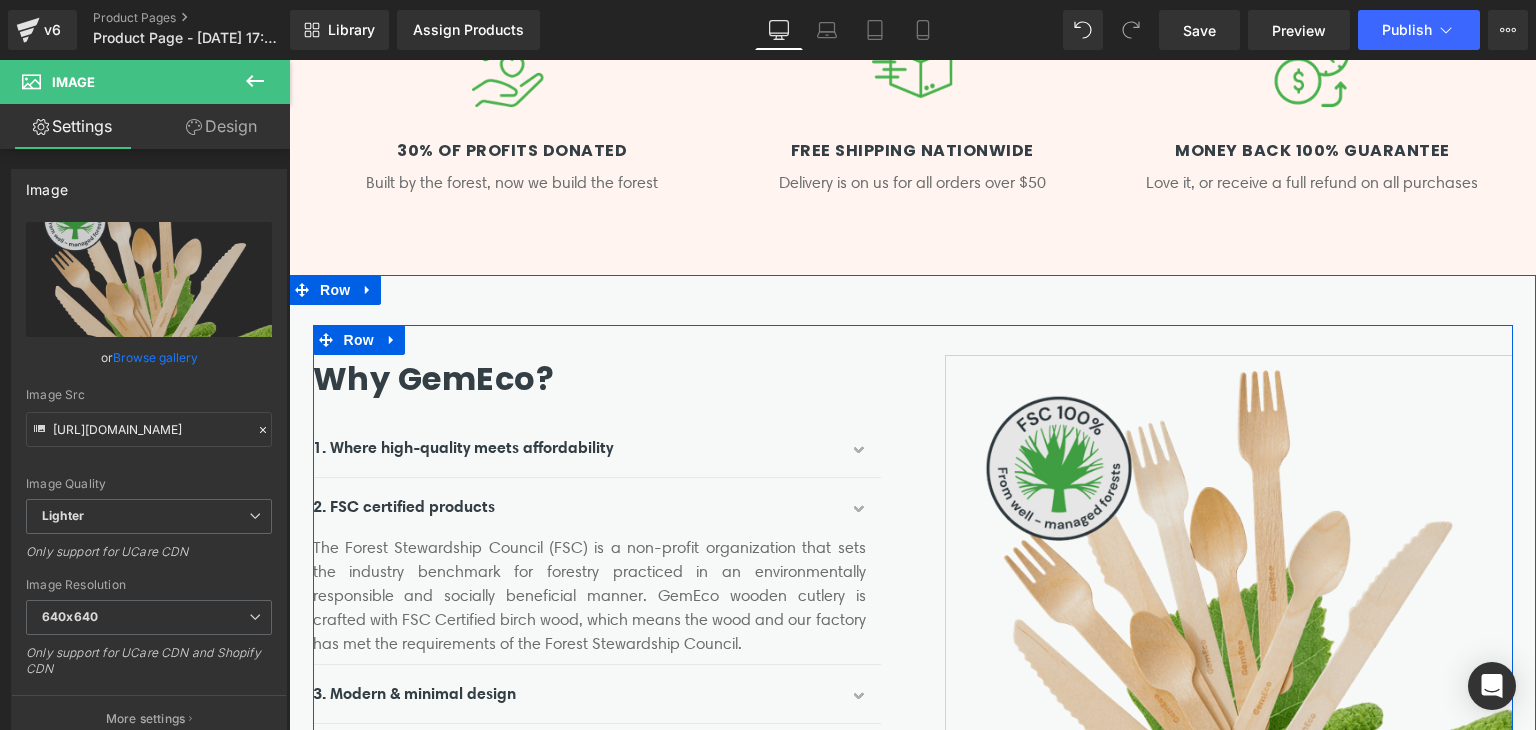 scroll, scrollTop: 2120, scrollLeft: 0, axis: vertical 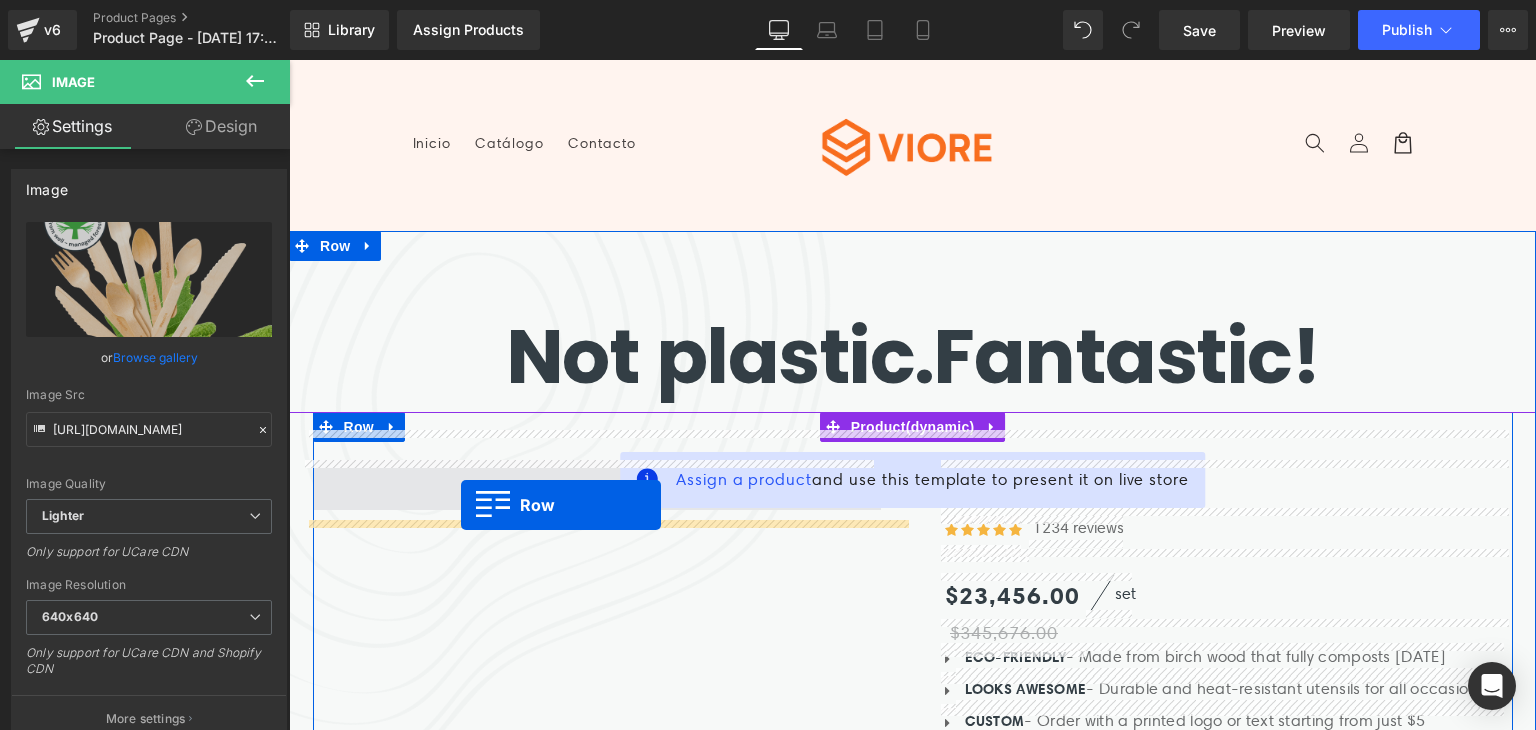 drag, startPoint x: 920, startPoint y: 581, endPoint x: 461, endPoint y: 505, distance: 465.2494 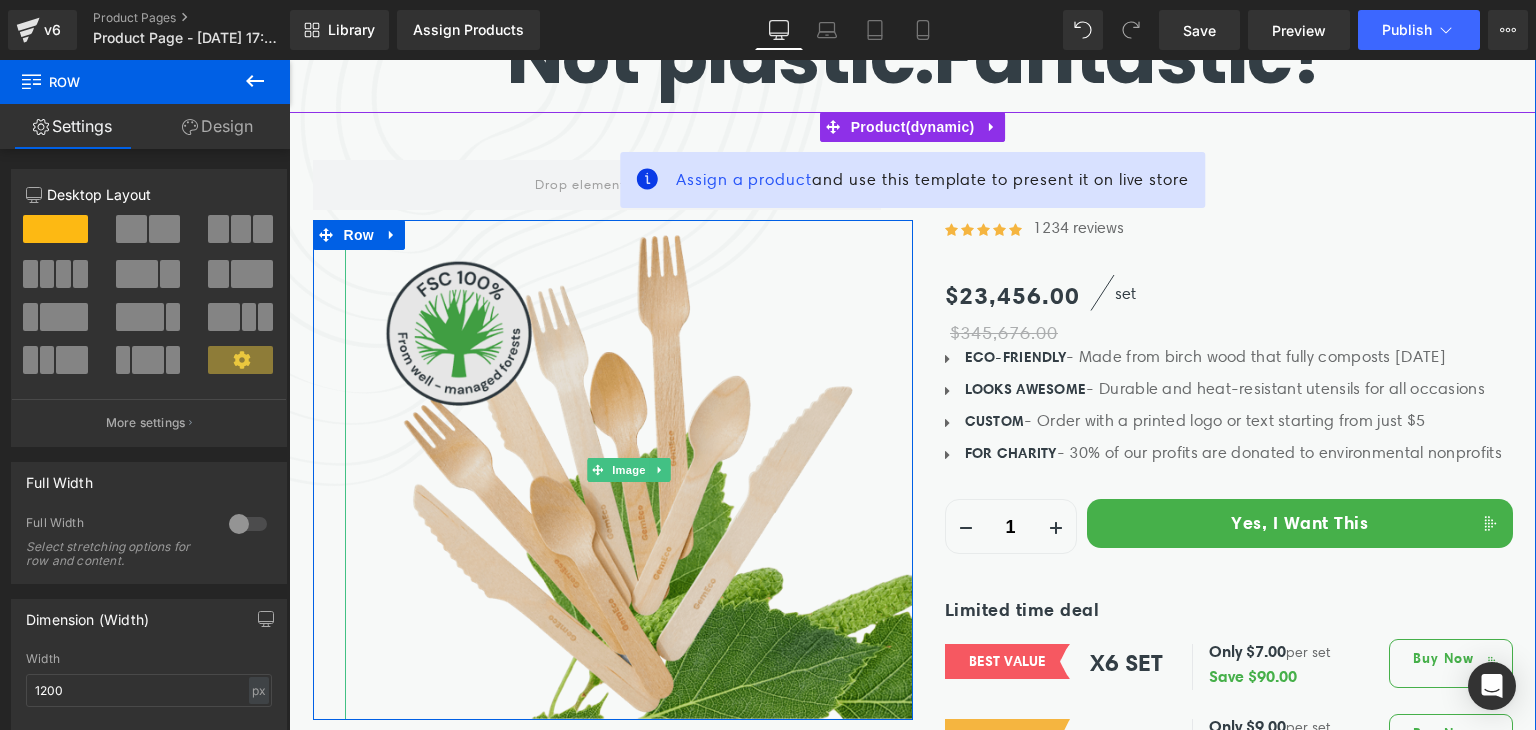 scroll, scrollTop: 400, scrollLeft: 0, axis: vertical 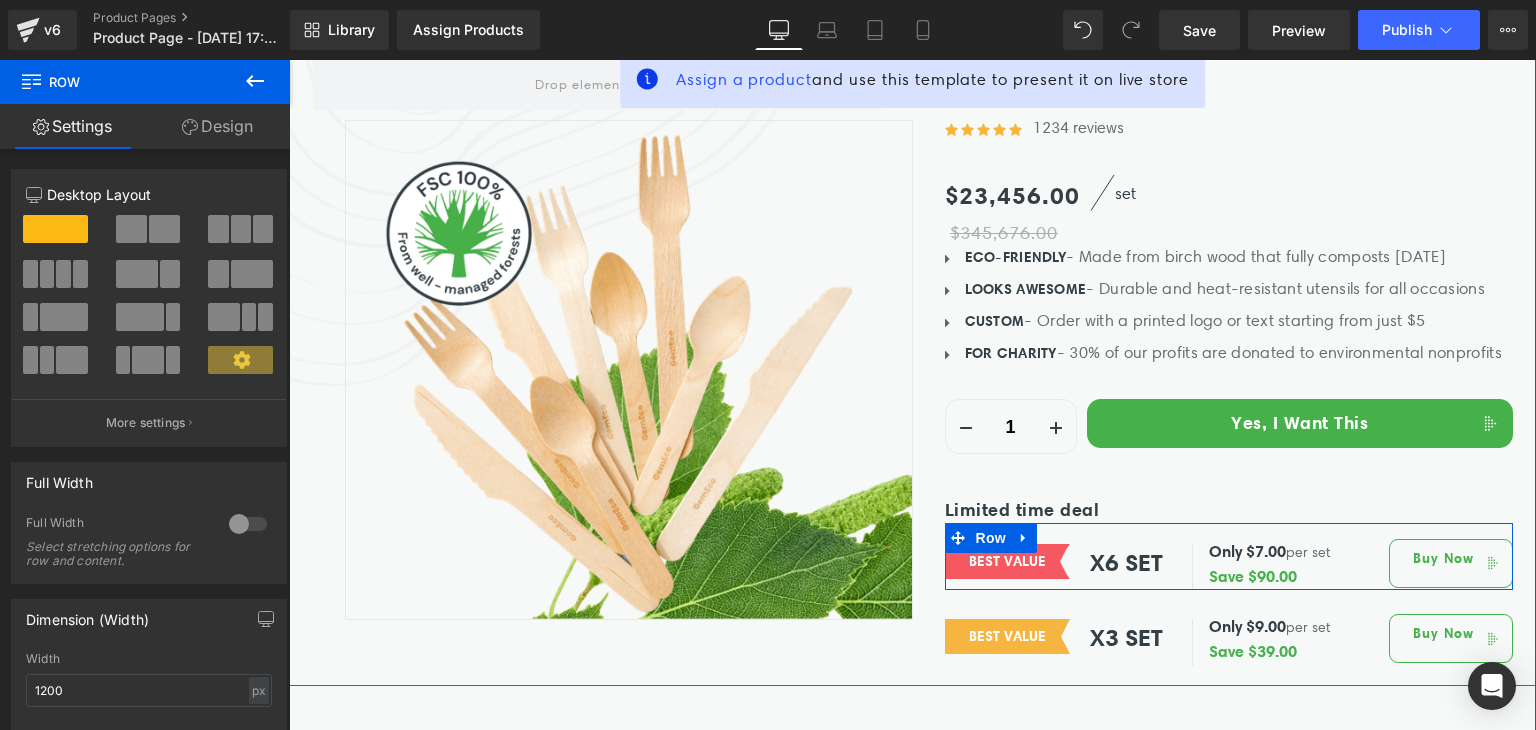 click at bounding box center (1024, 538) 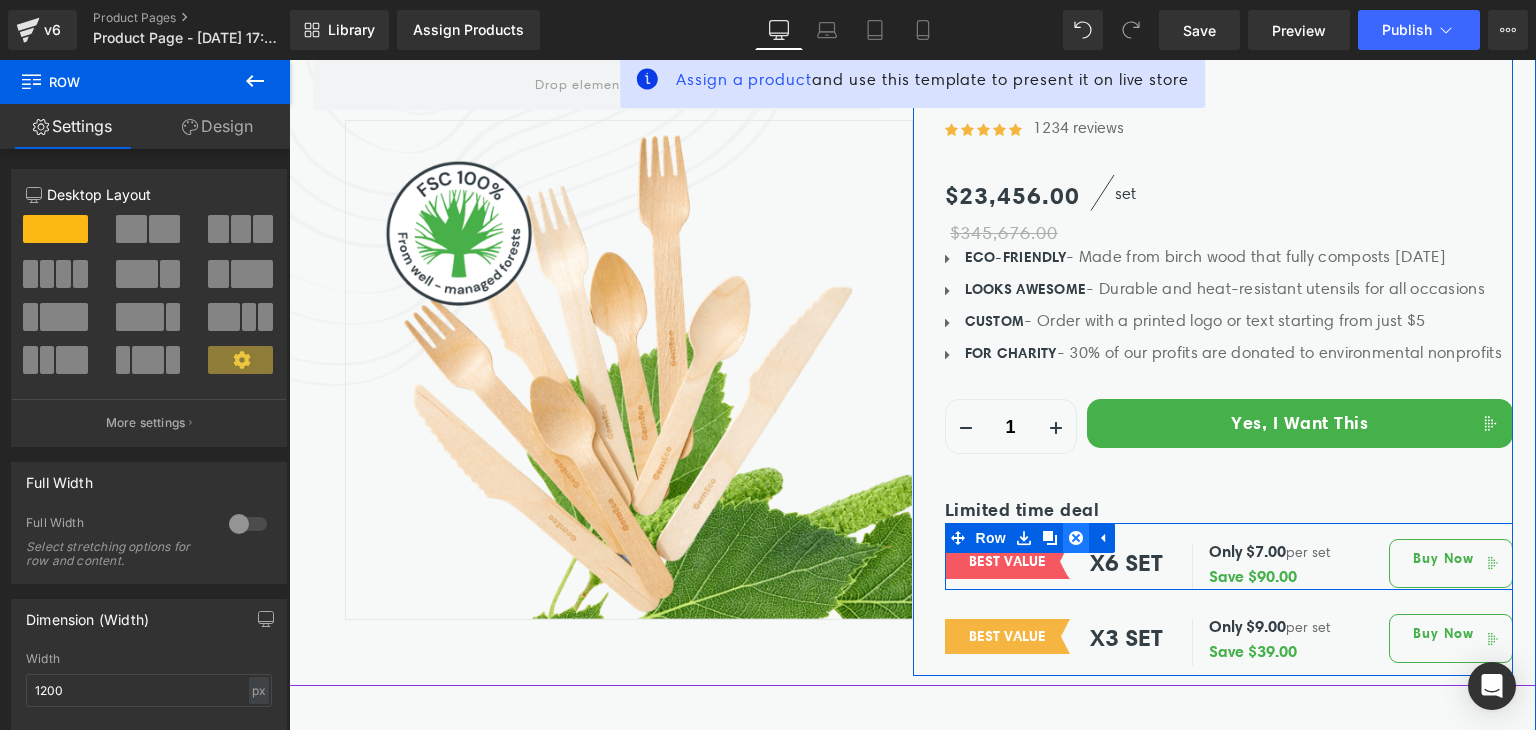 click 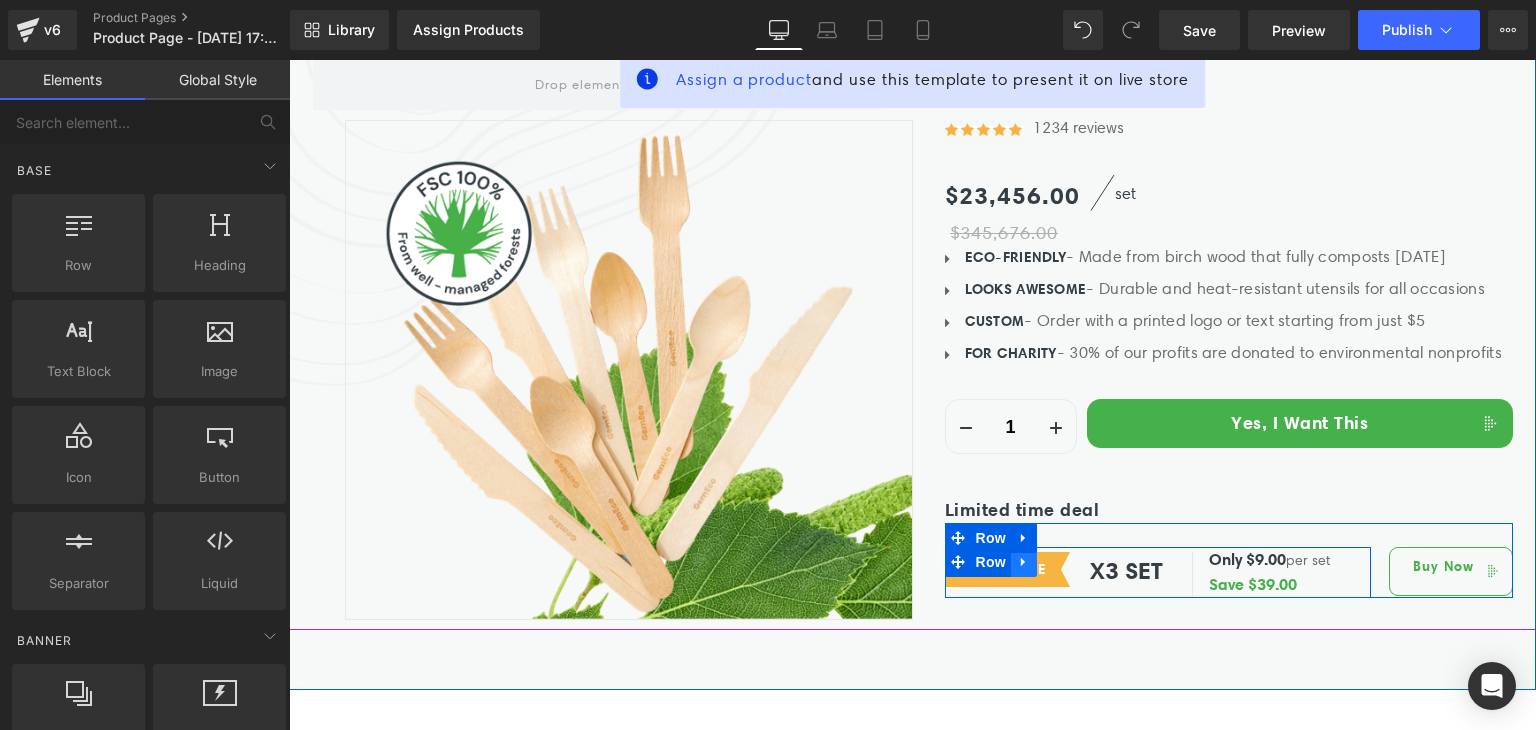 click 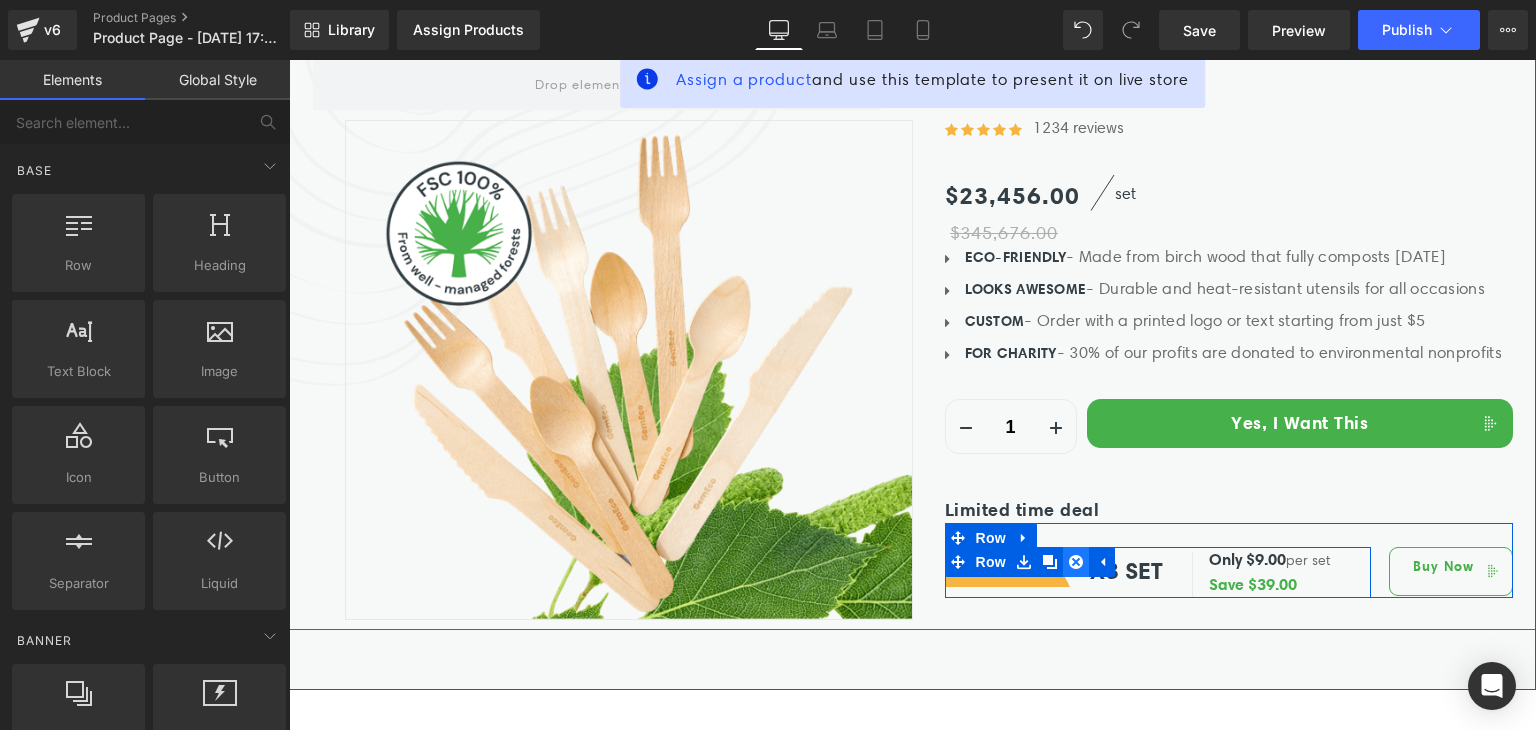 click 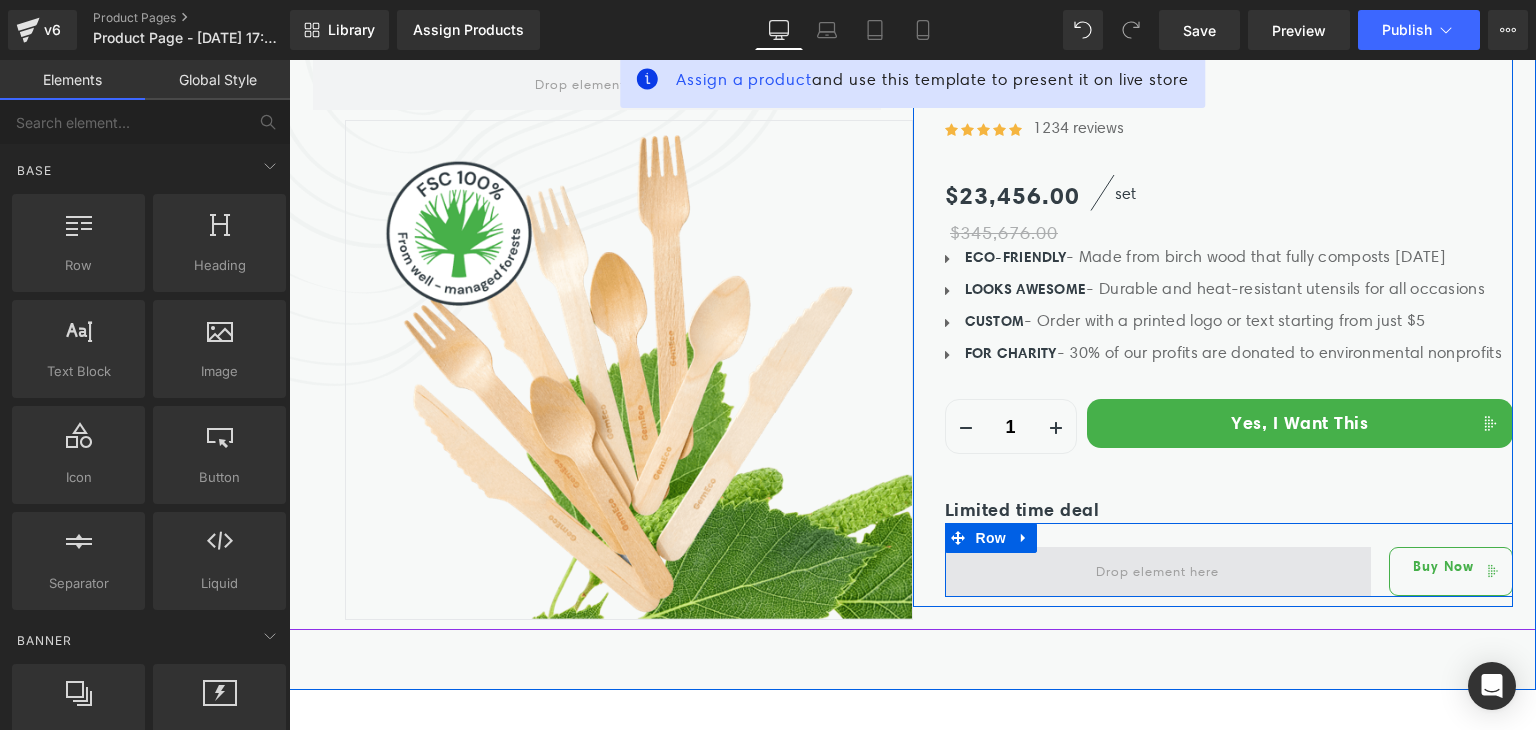 click at bounding box center [1158, 572] 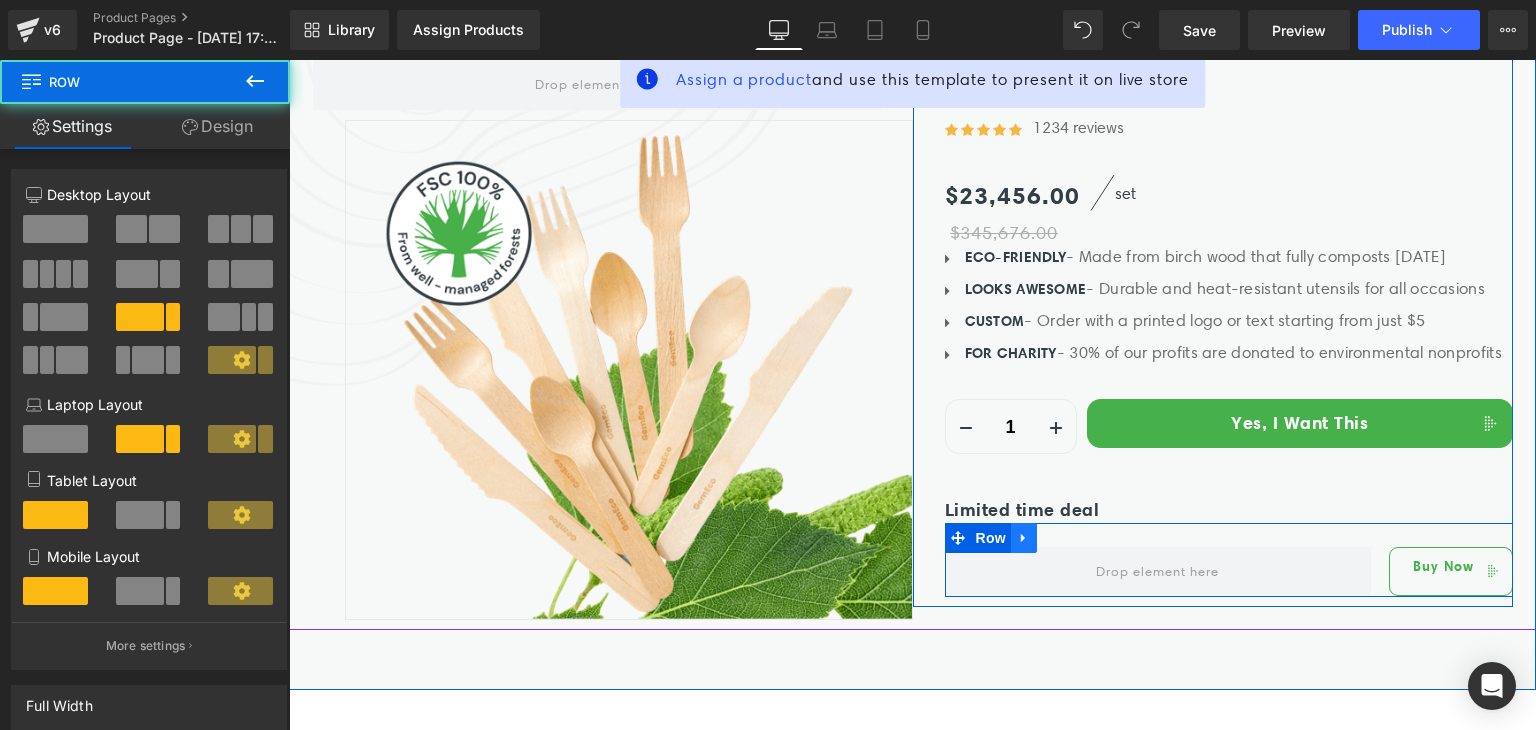 click 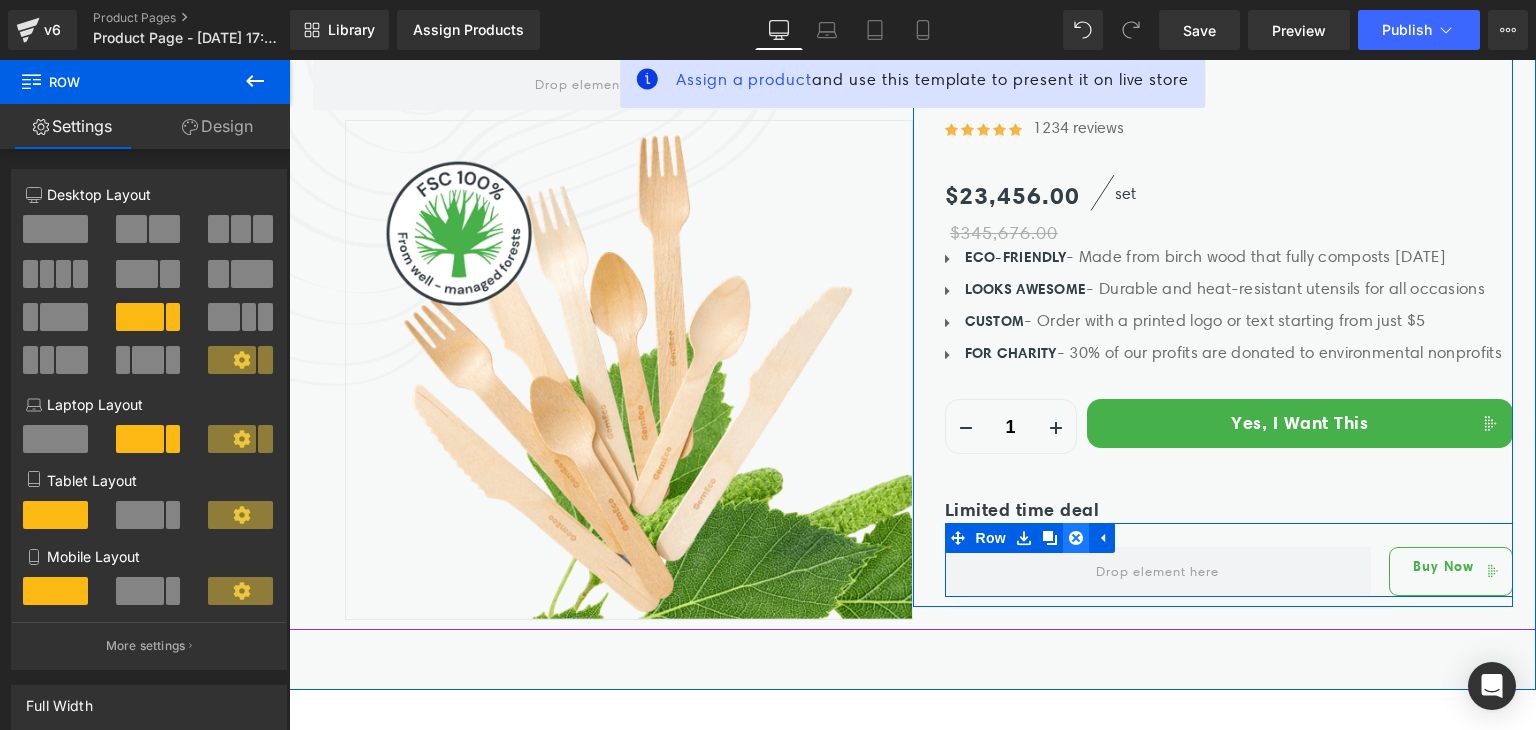 click at bounding box center [1076, 538] 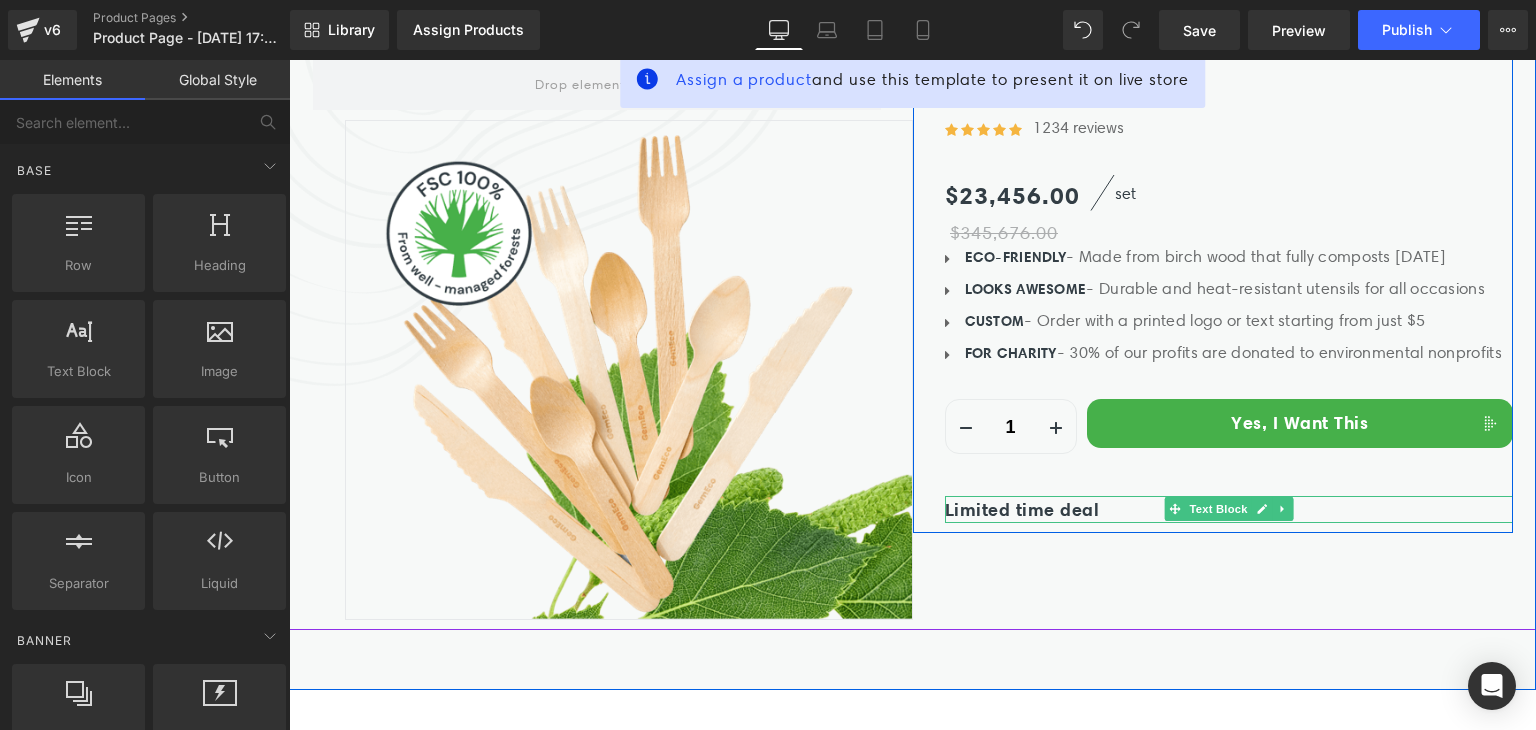 click on "Limited time deal" at bounding box center [1229, 509] 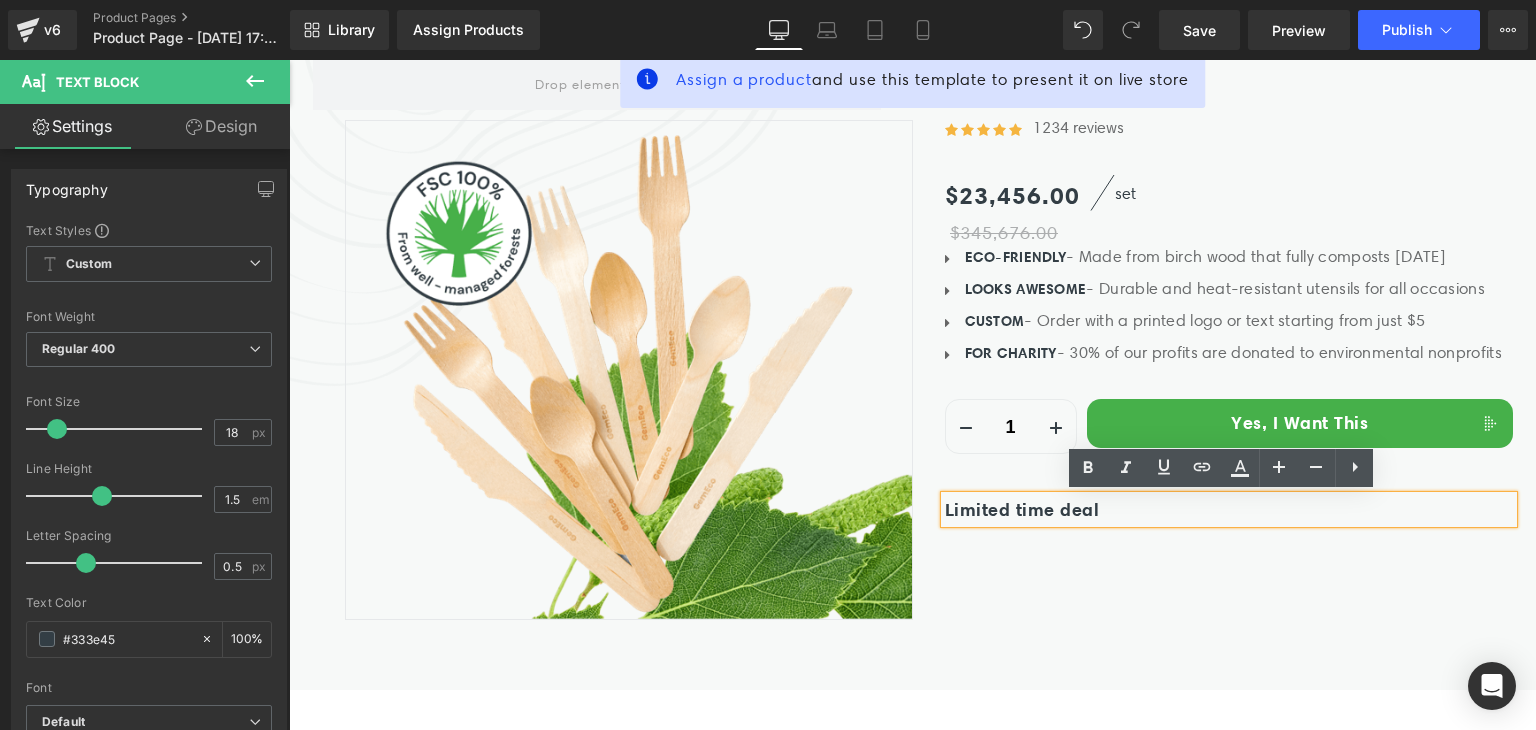 click on "Limited time deal" at bounding box center [1229, 509] 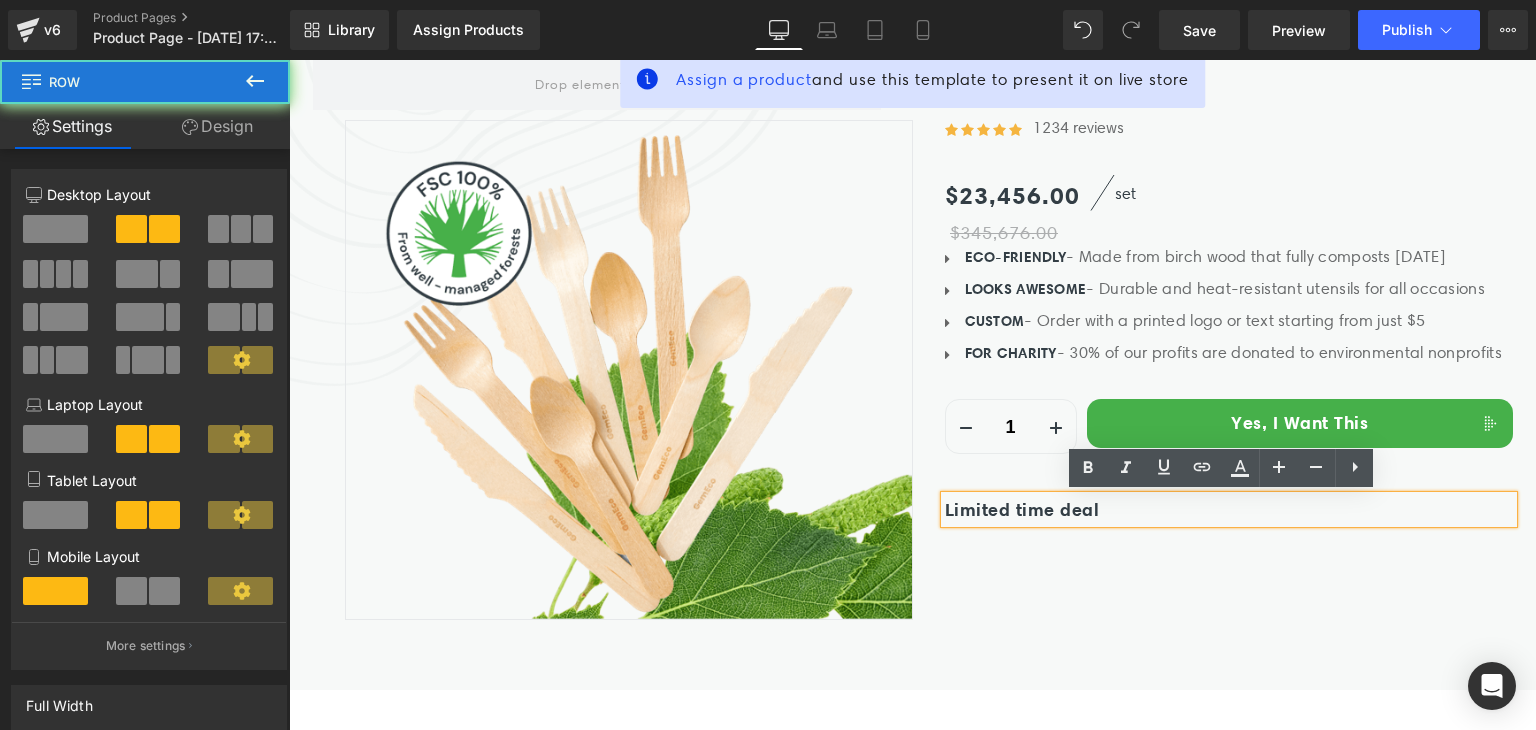 click on "Row         Image         Row
camisa negra
(P) Title
Icon
Icon
Icon
Icon
Icon
Icon List Hoz
1234 reviews
Text Block
Icon List
$23,456.00
$345,676.00
(P) Price" at bounding box center [913, 321] 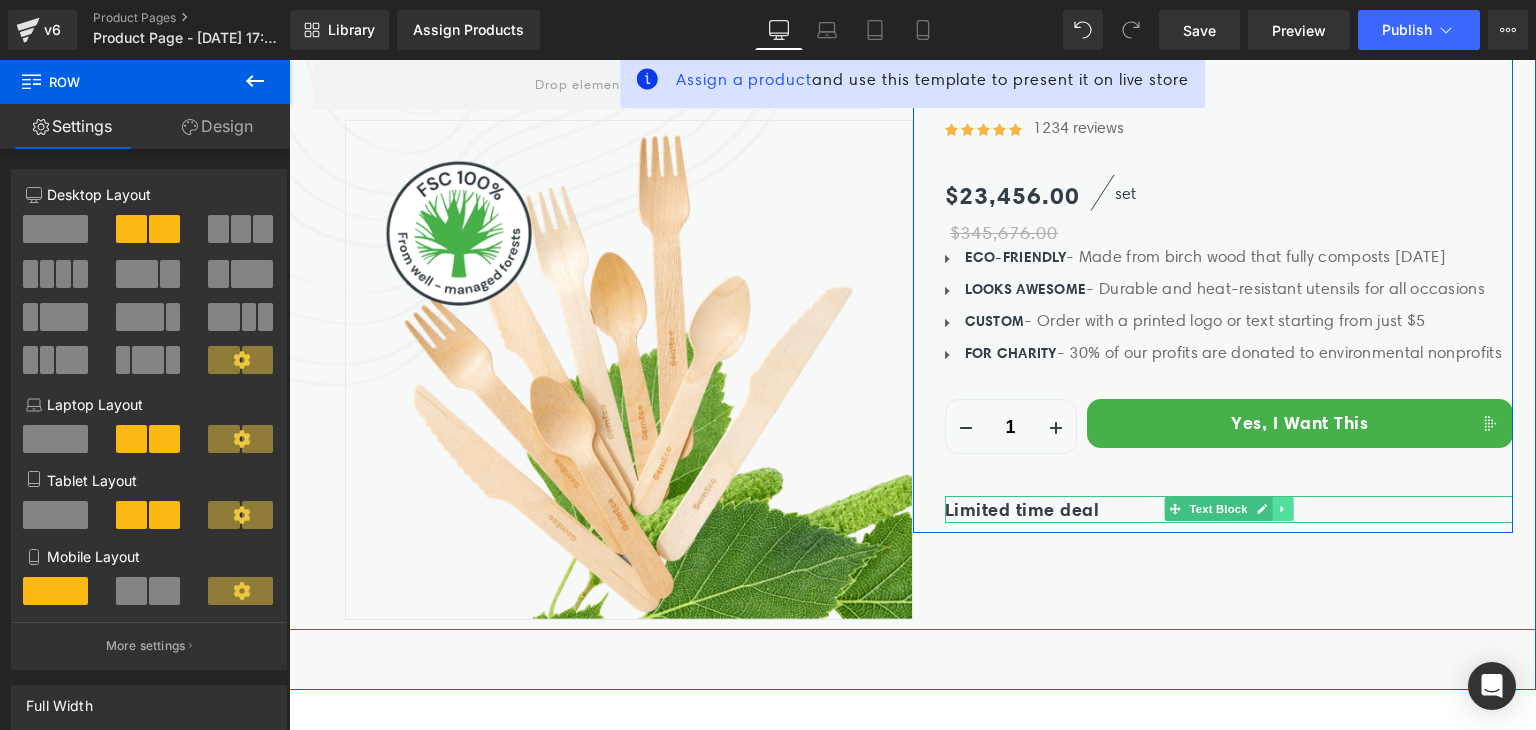 click 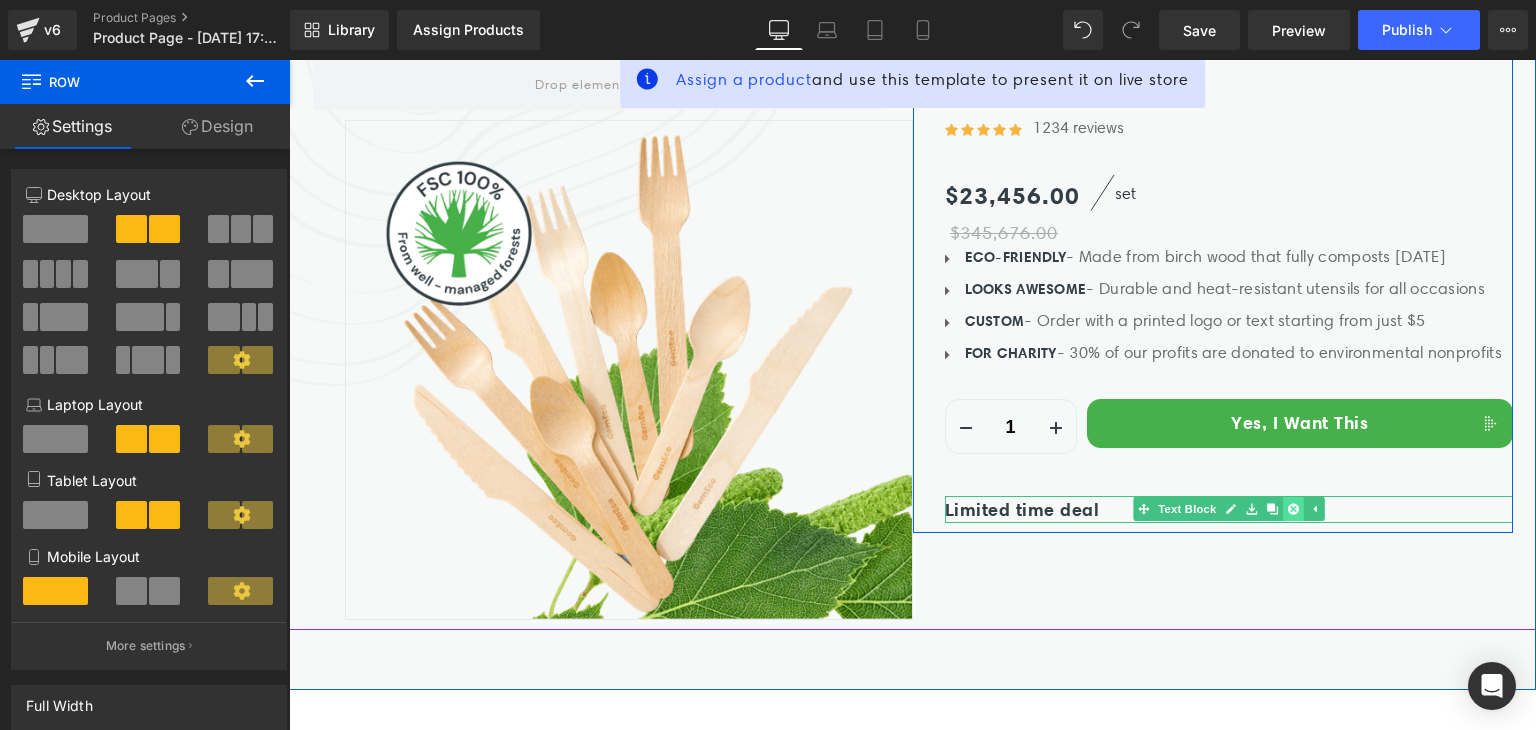 click 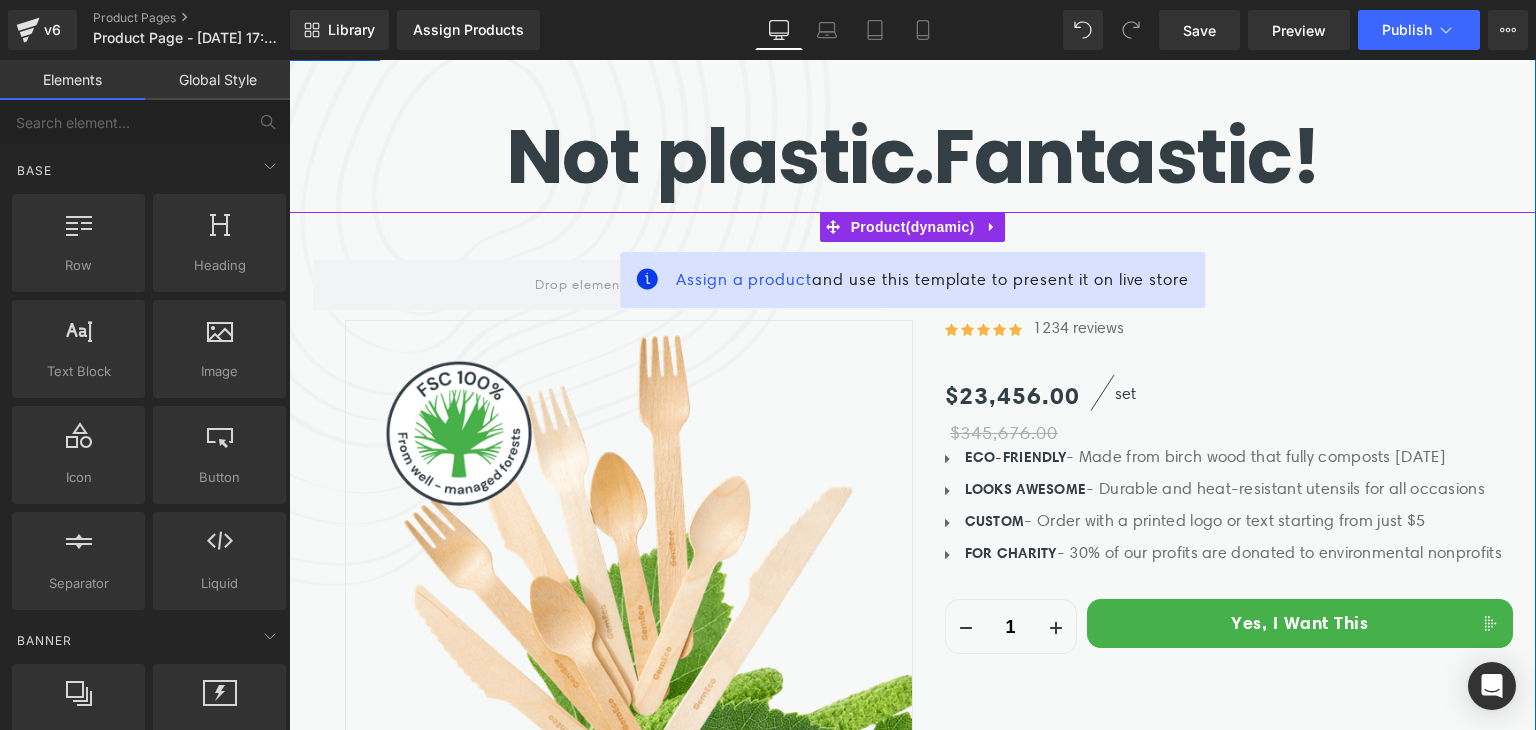 scroll, scrollTop: 100, scrollLeft: 0, axis: vertical 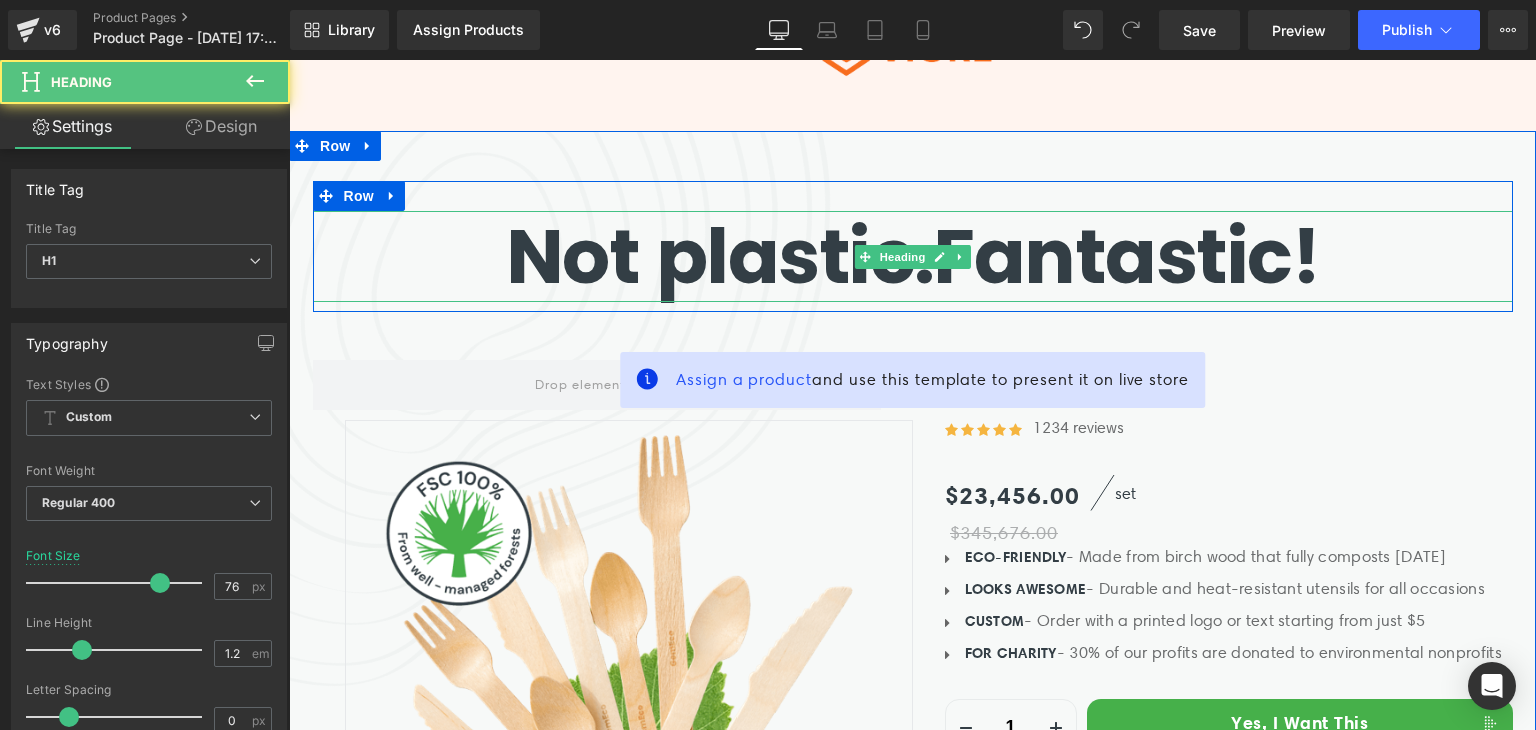 click on "Not plastic.  Fantastic!" at bounding box center [913, 256] 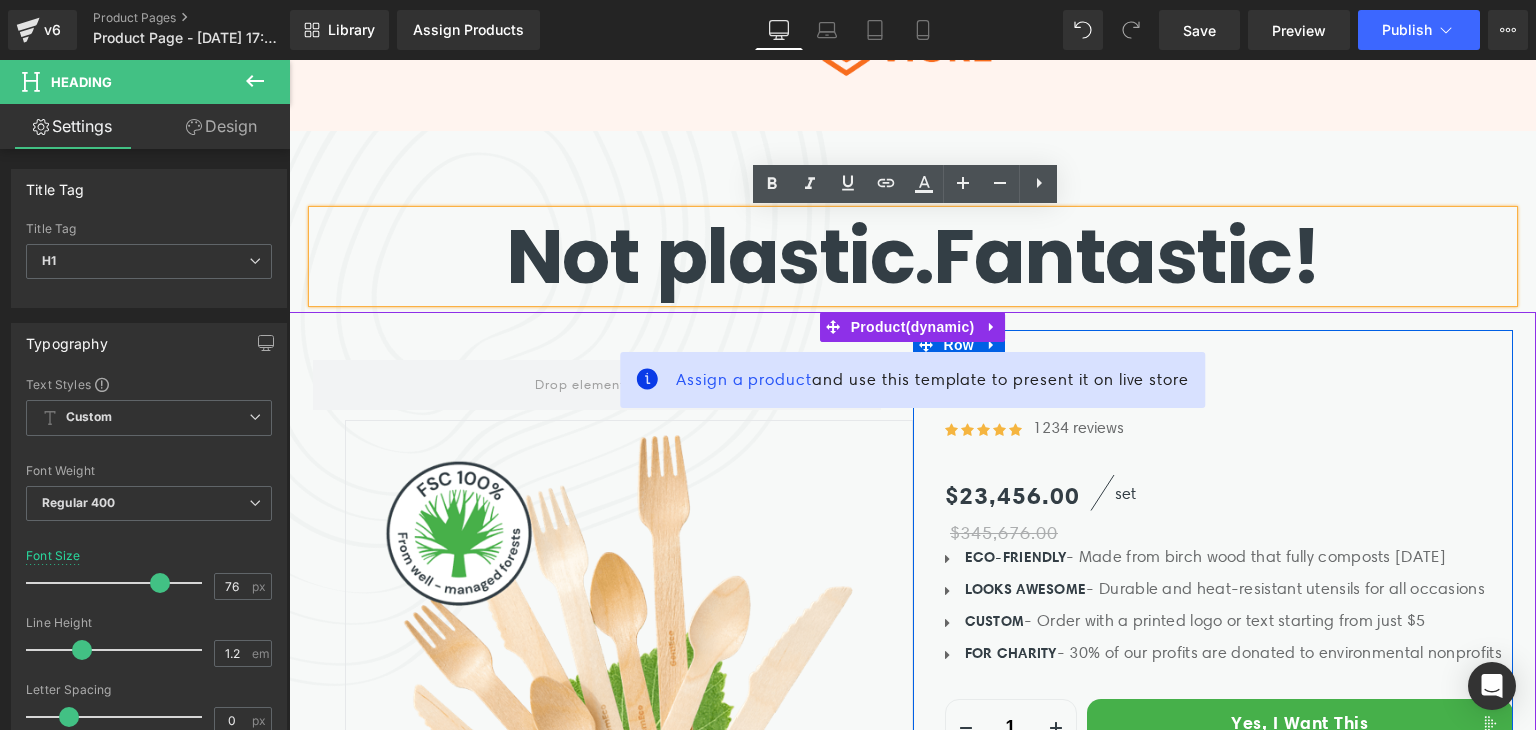 click on "camisa negra" at bounding box center (1229, 384) 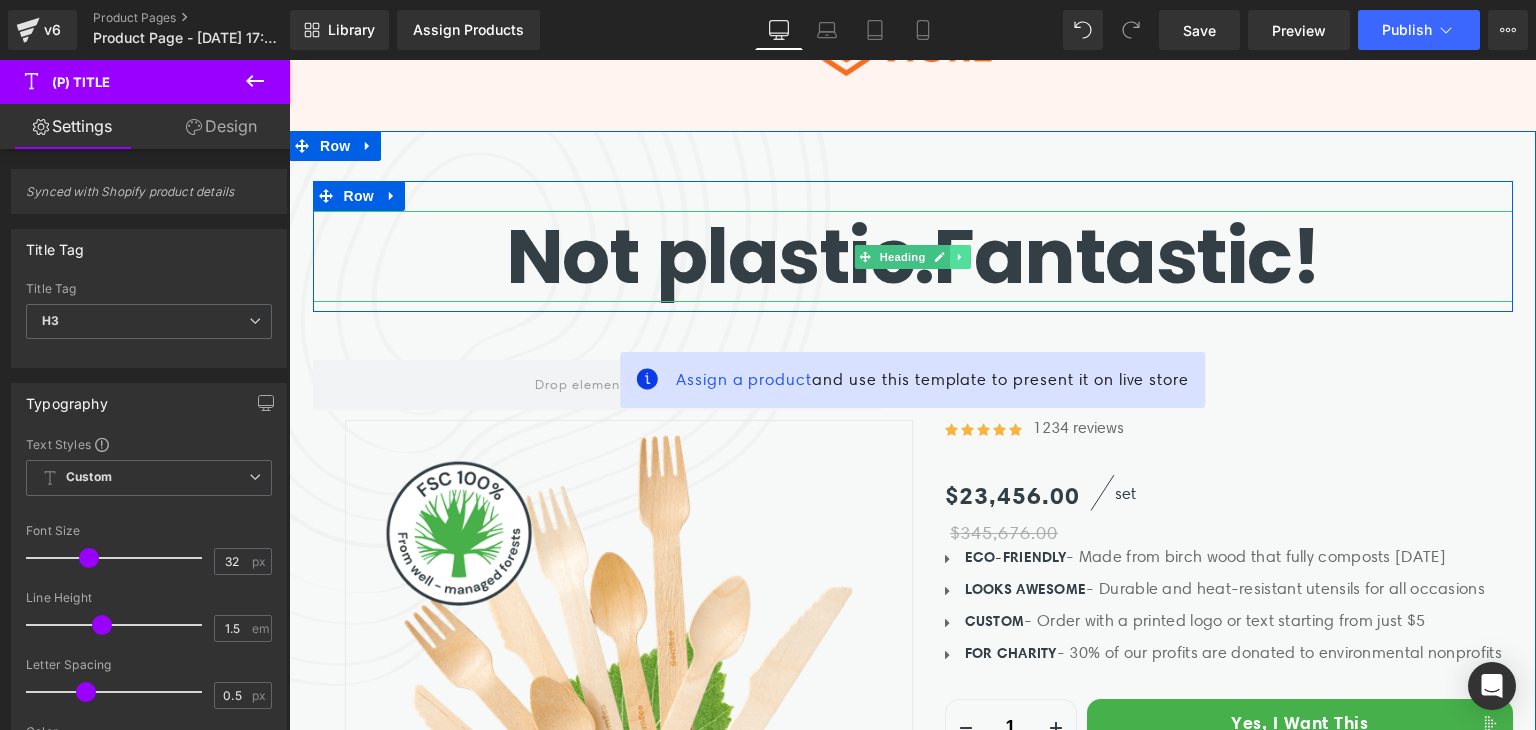 click at bounding box center [960, 257] 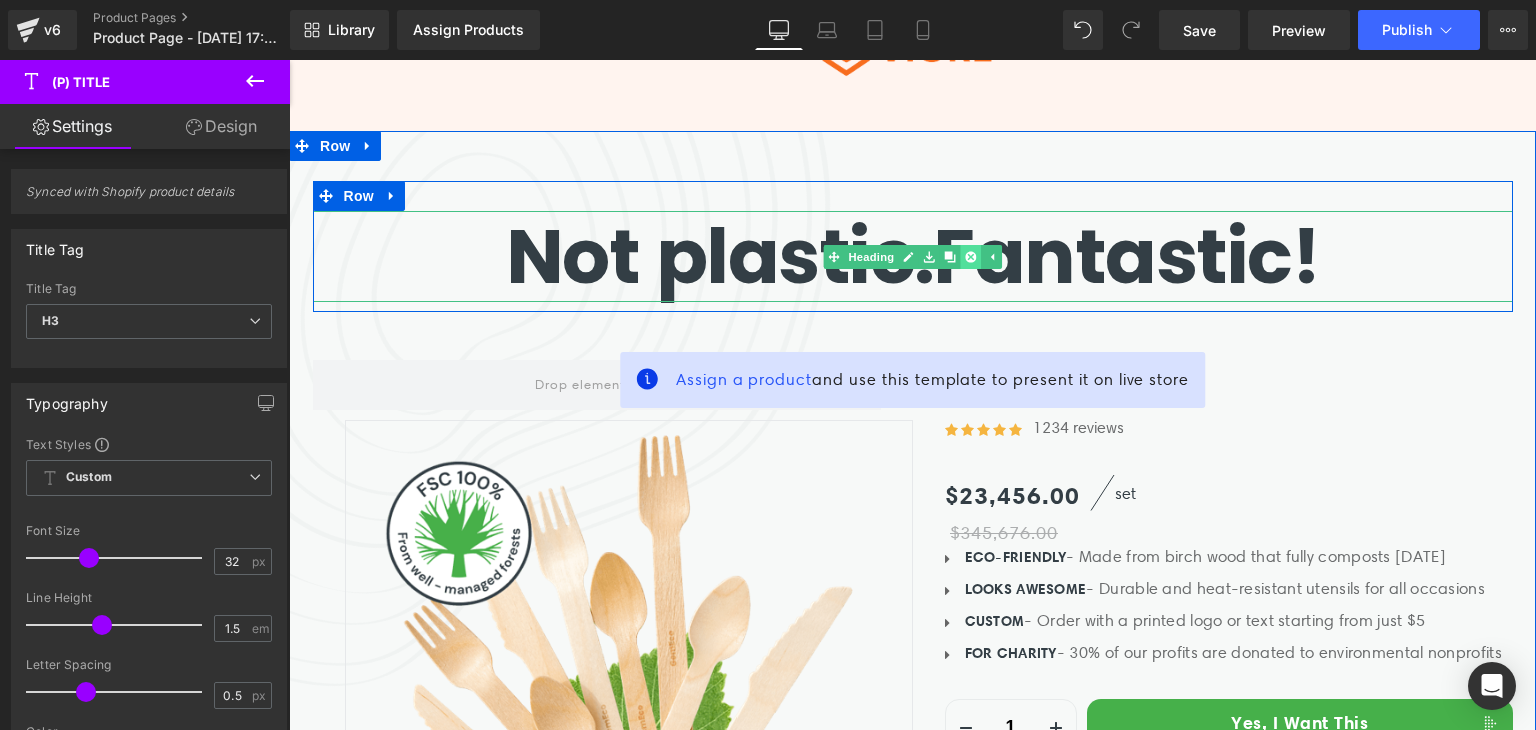 click 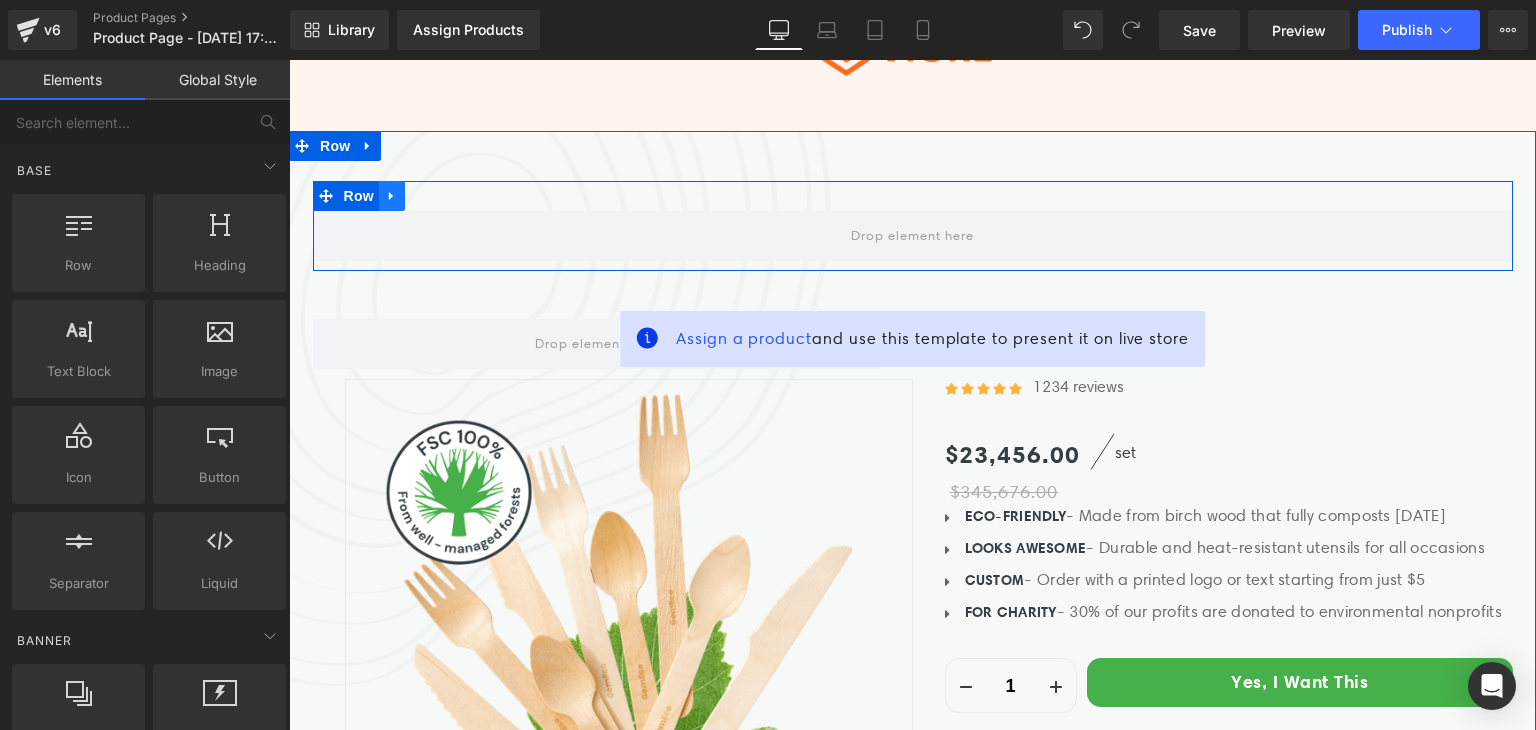 click 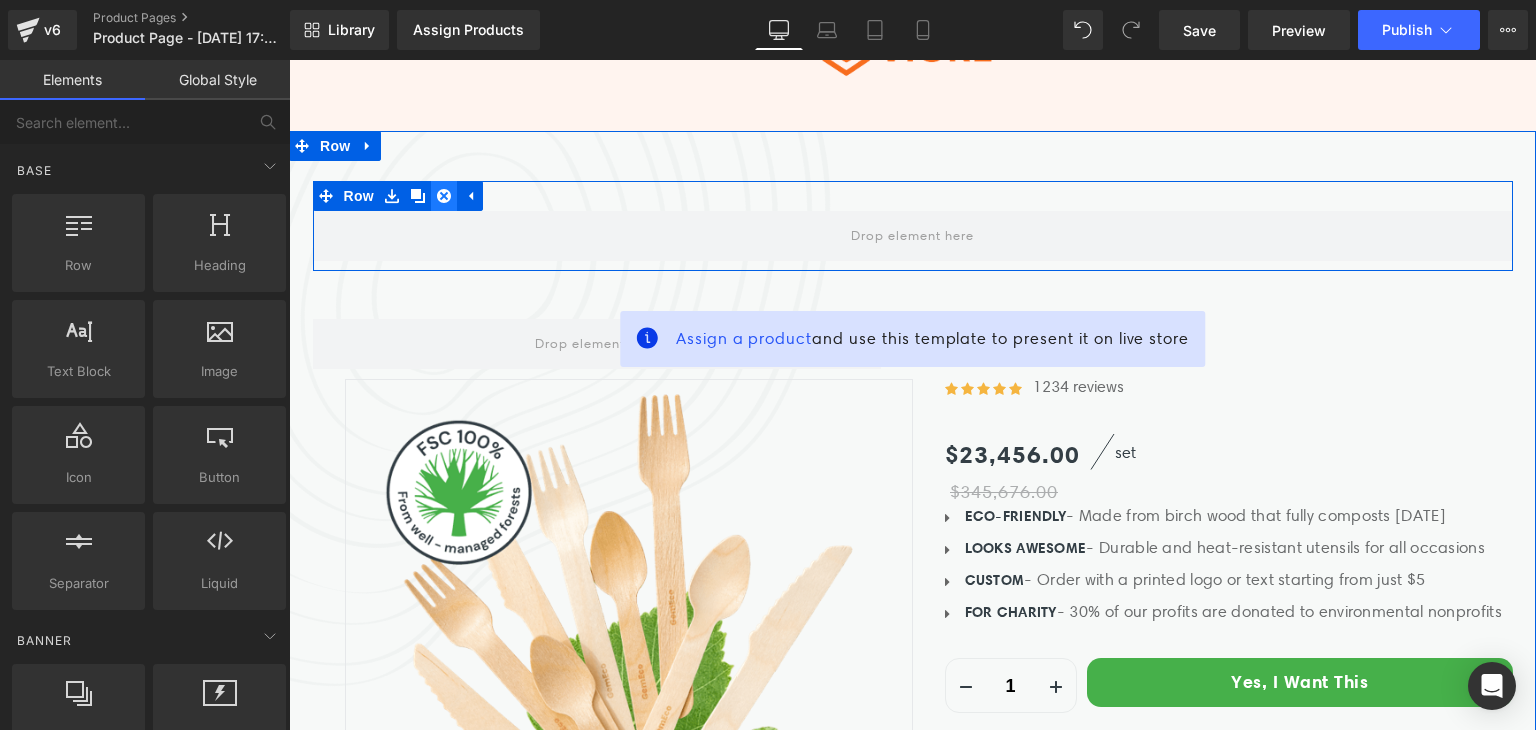 click 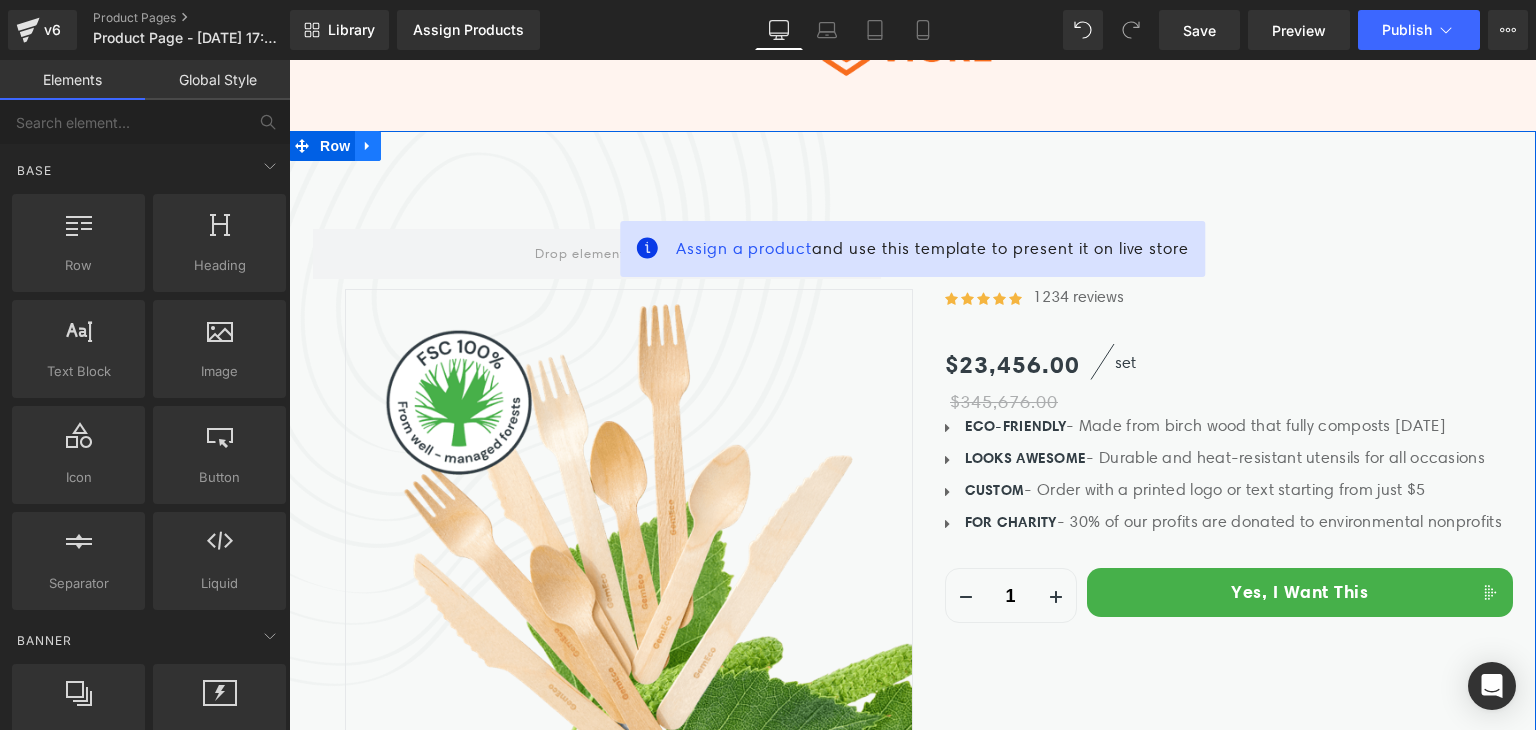 click 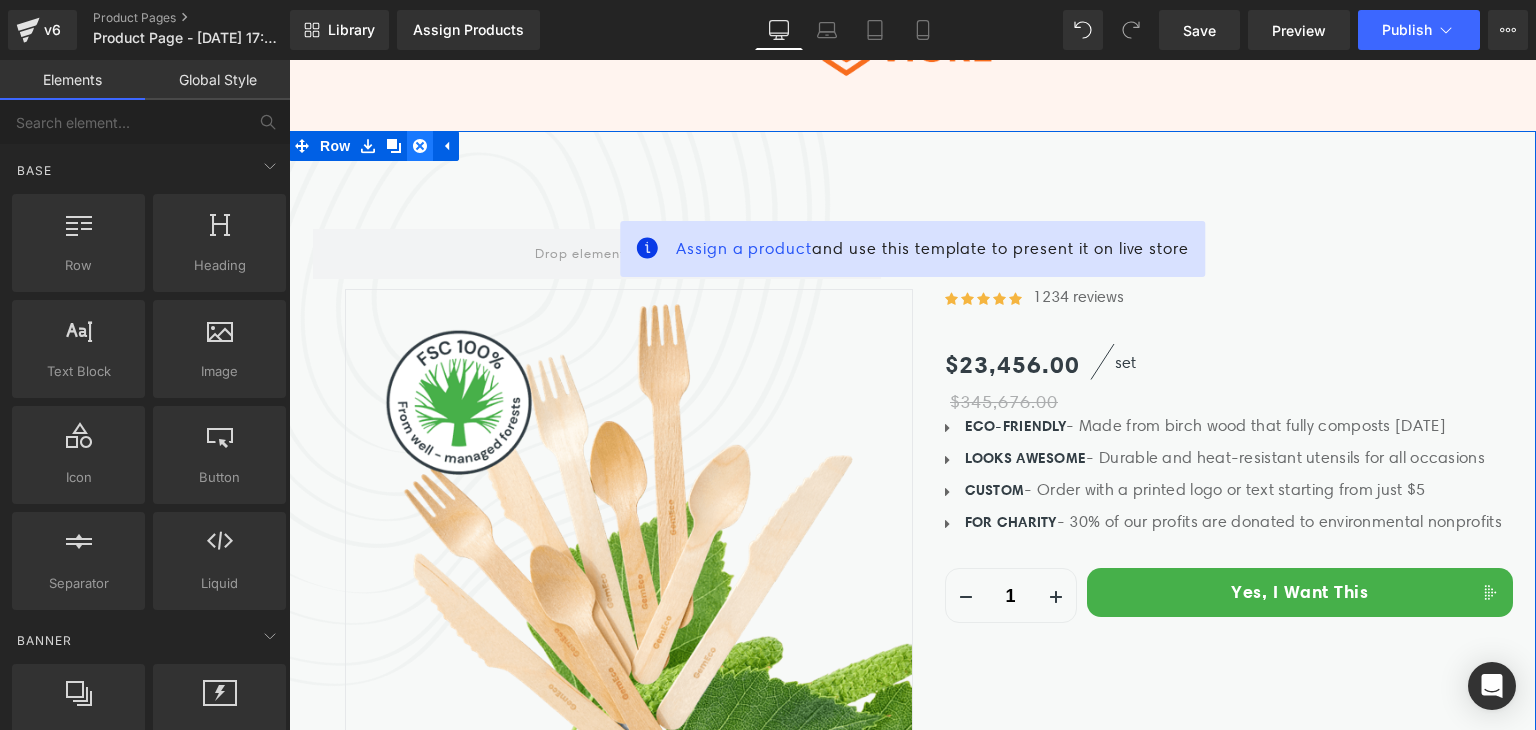 click 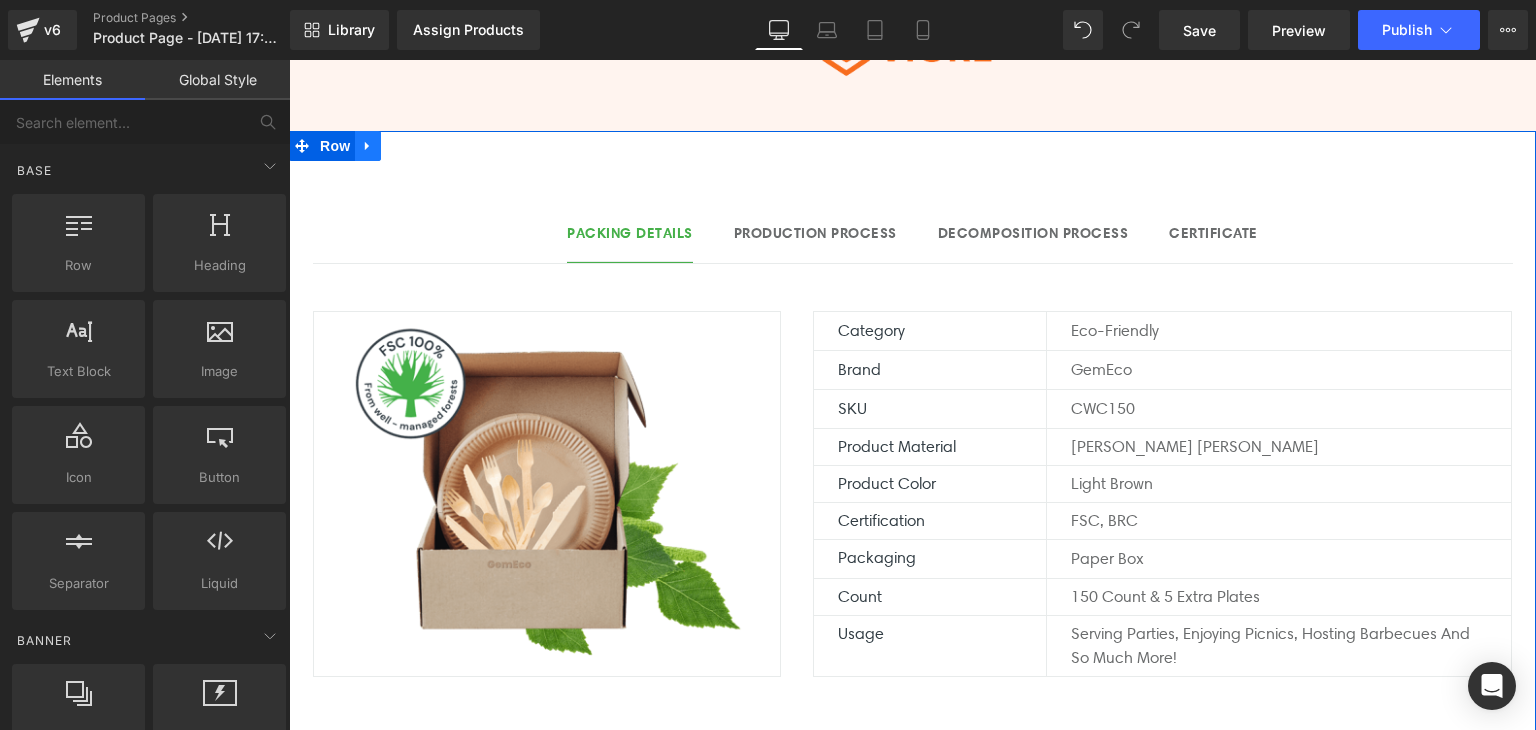 click 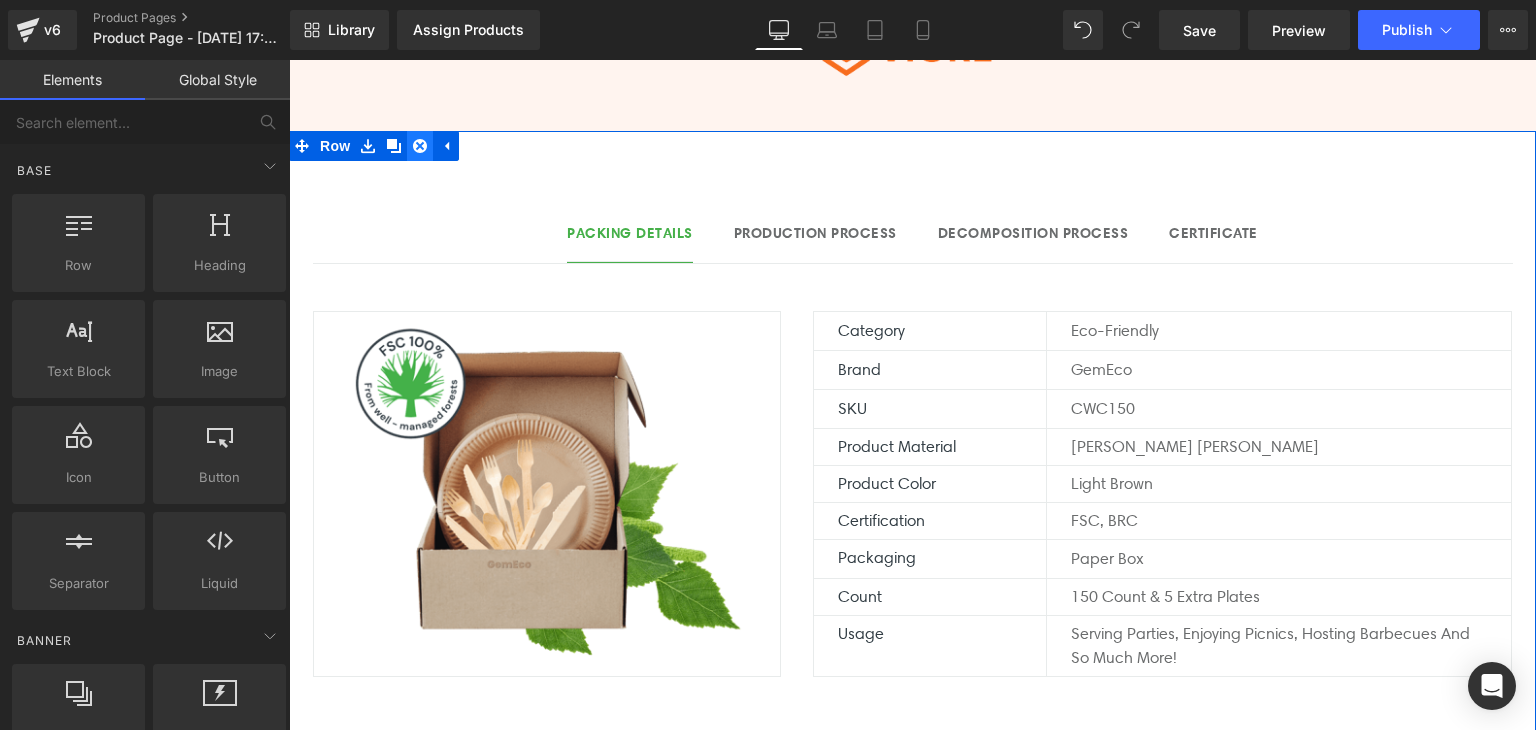 click 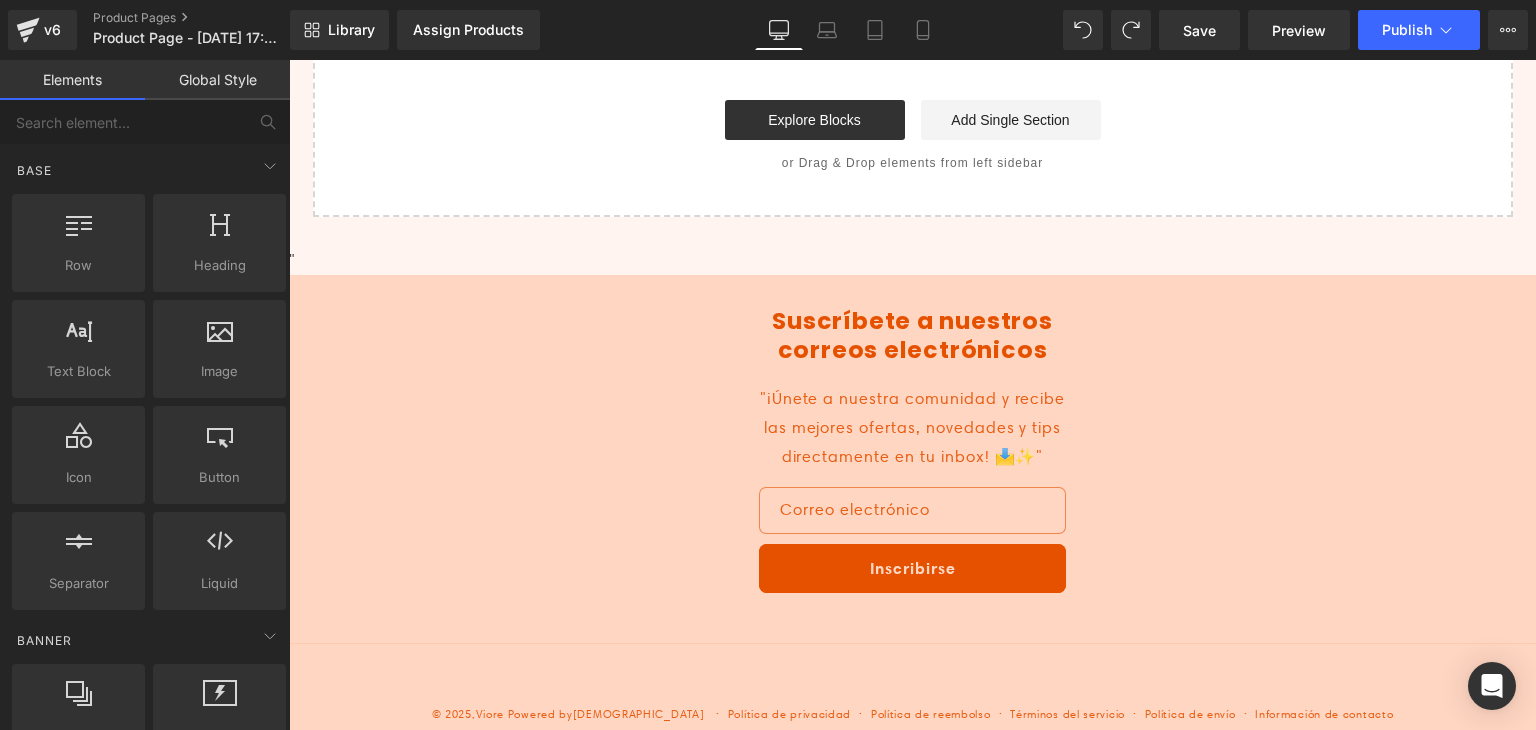 scroll, scrollTop: 6400, scrollLeft: 0, axis: vertical 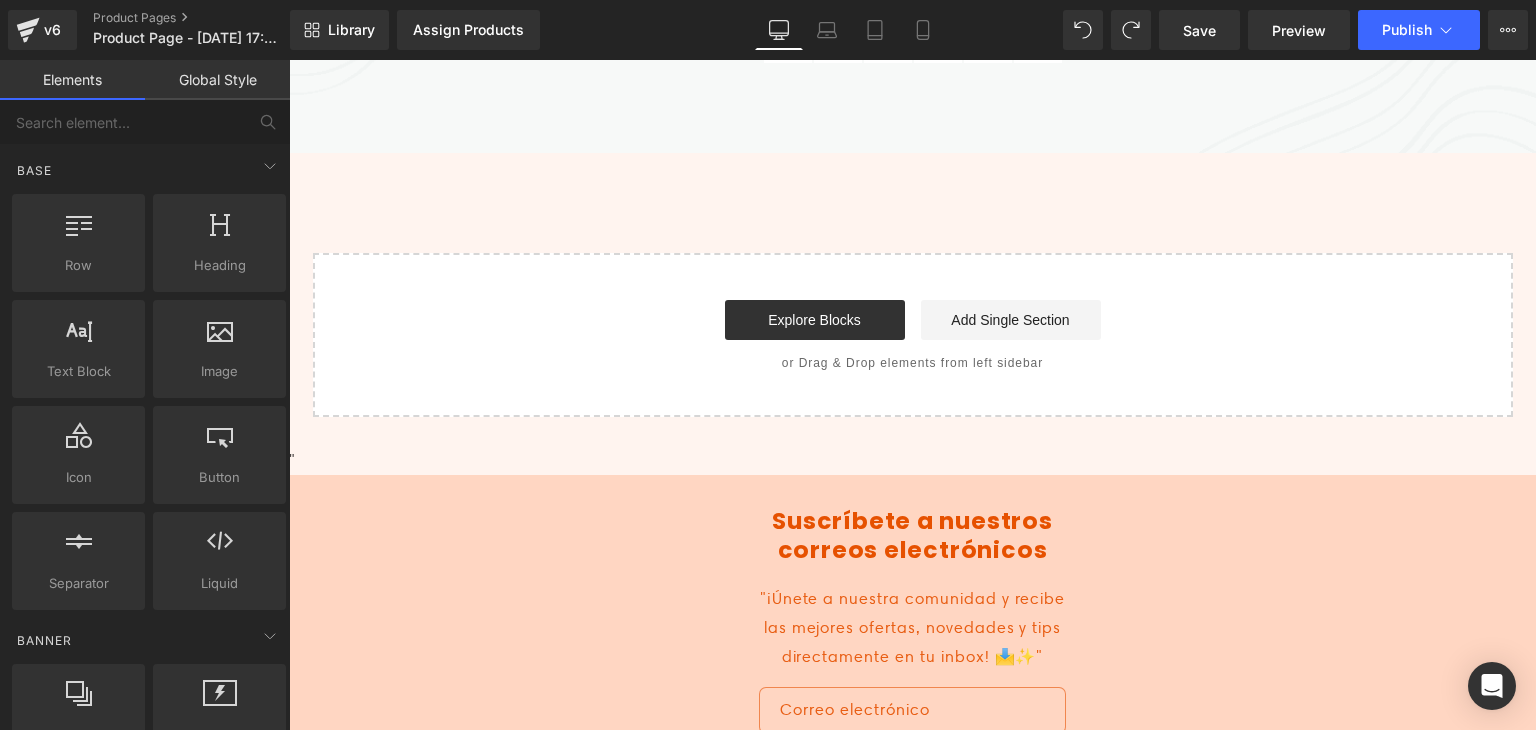 click on "Start building your page
Explore Blocks
Add Single Section
or Drag & Drop elements from left sidebar" at bounding box center [913, 335] 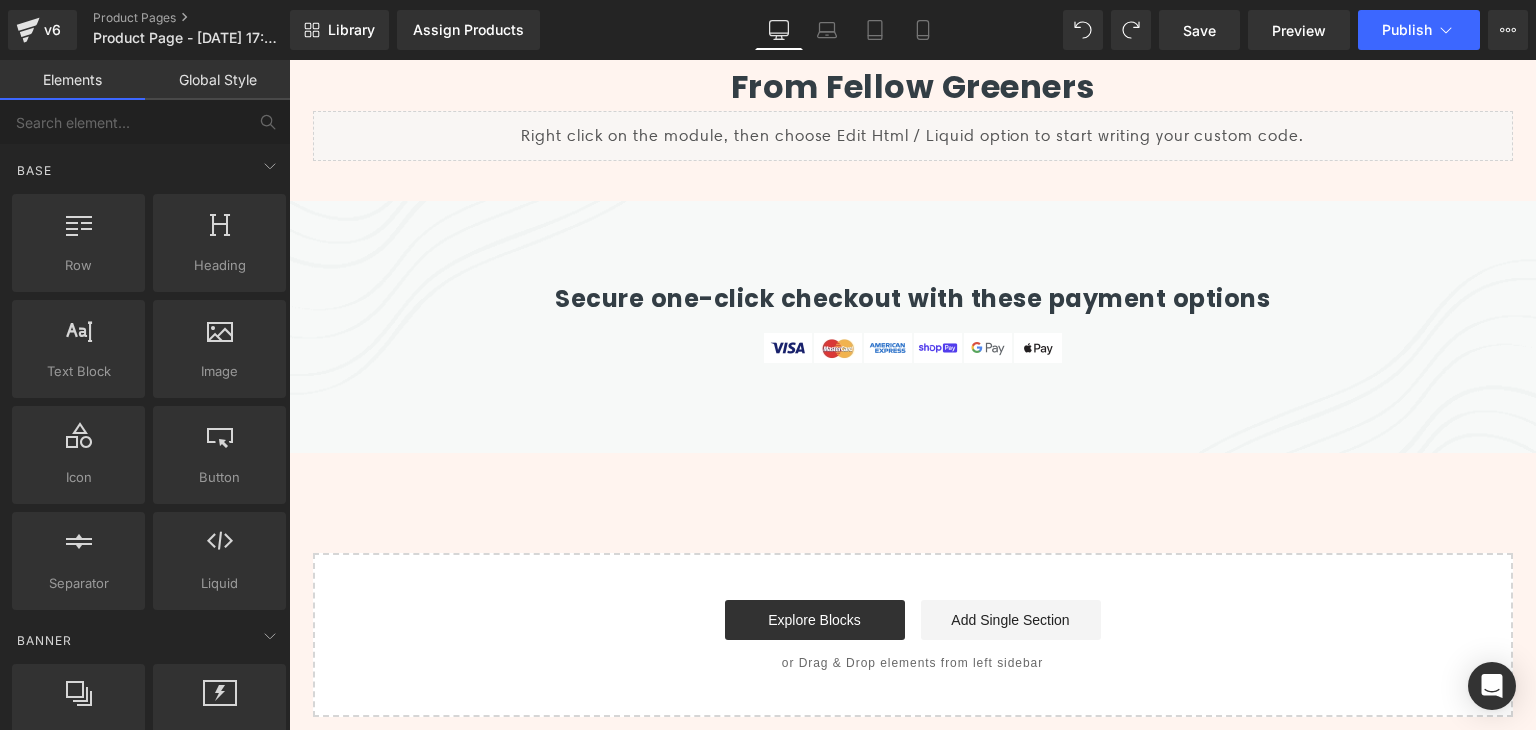 scroll, scrollTop: 6000, scrollLeft: 0, axis: vertical 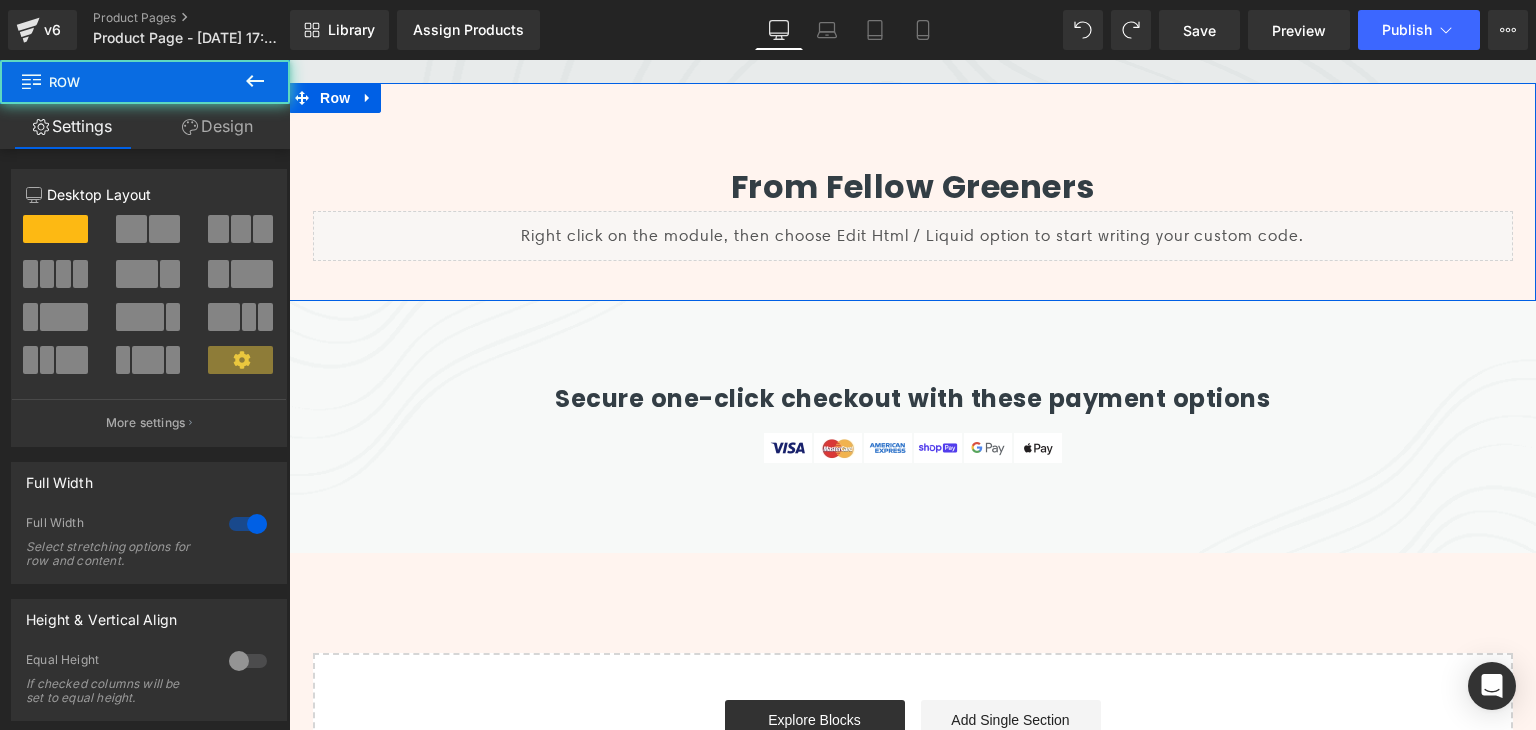 click on "From fellow greeners Heading         Liquid         Row         Row" at bounding box center (912, 192) 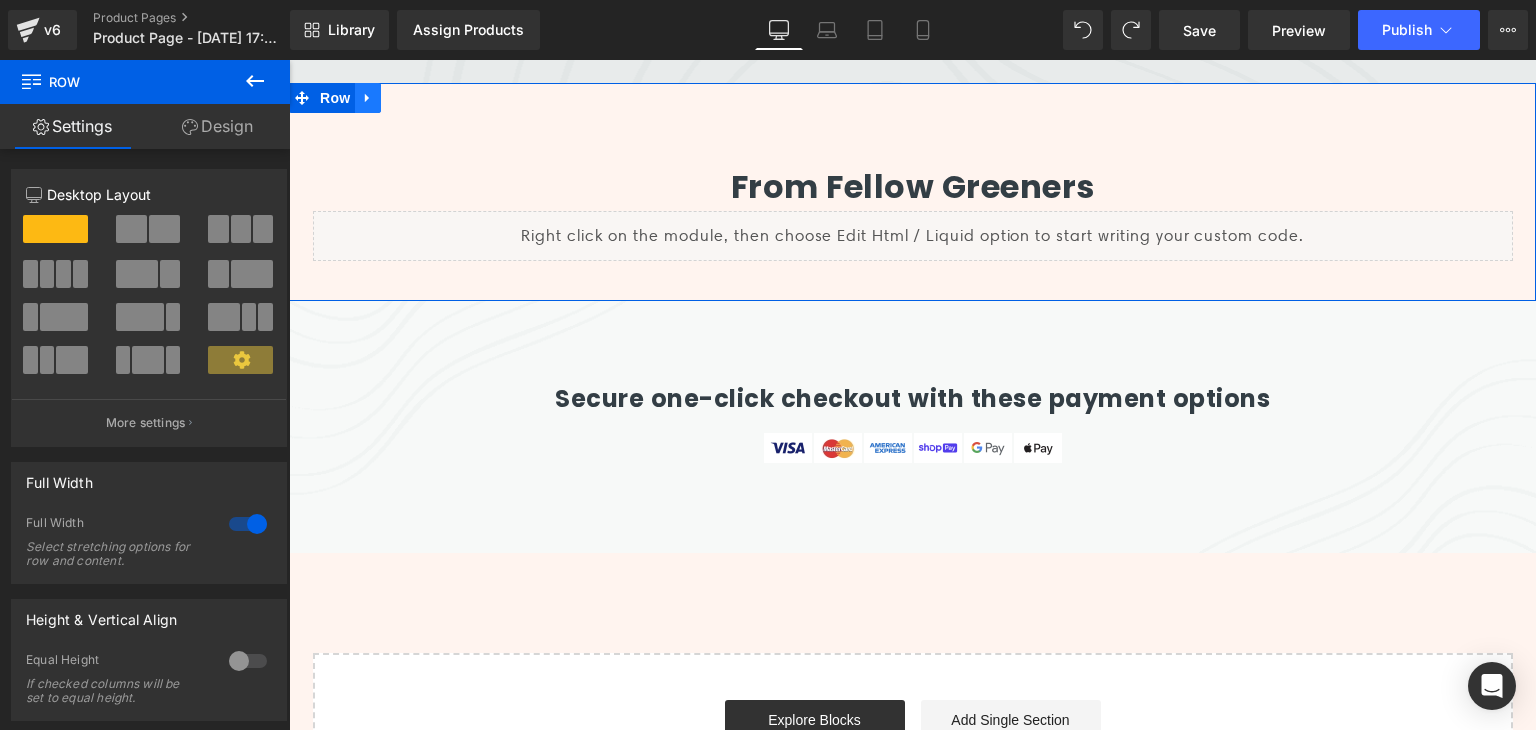 click 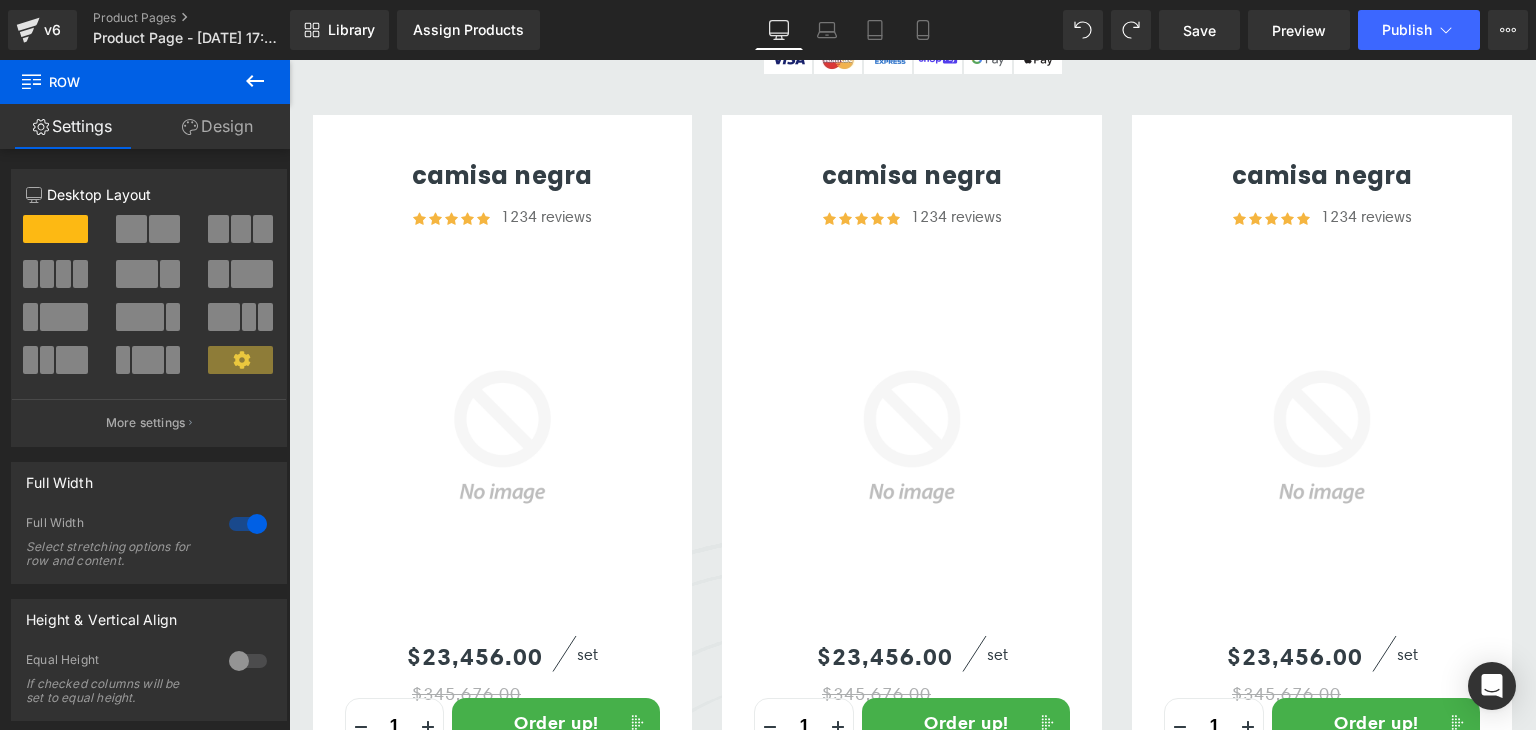 scroll, scrollTop: 5000, scrollLeft: 0, axis: vertical 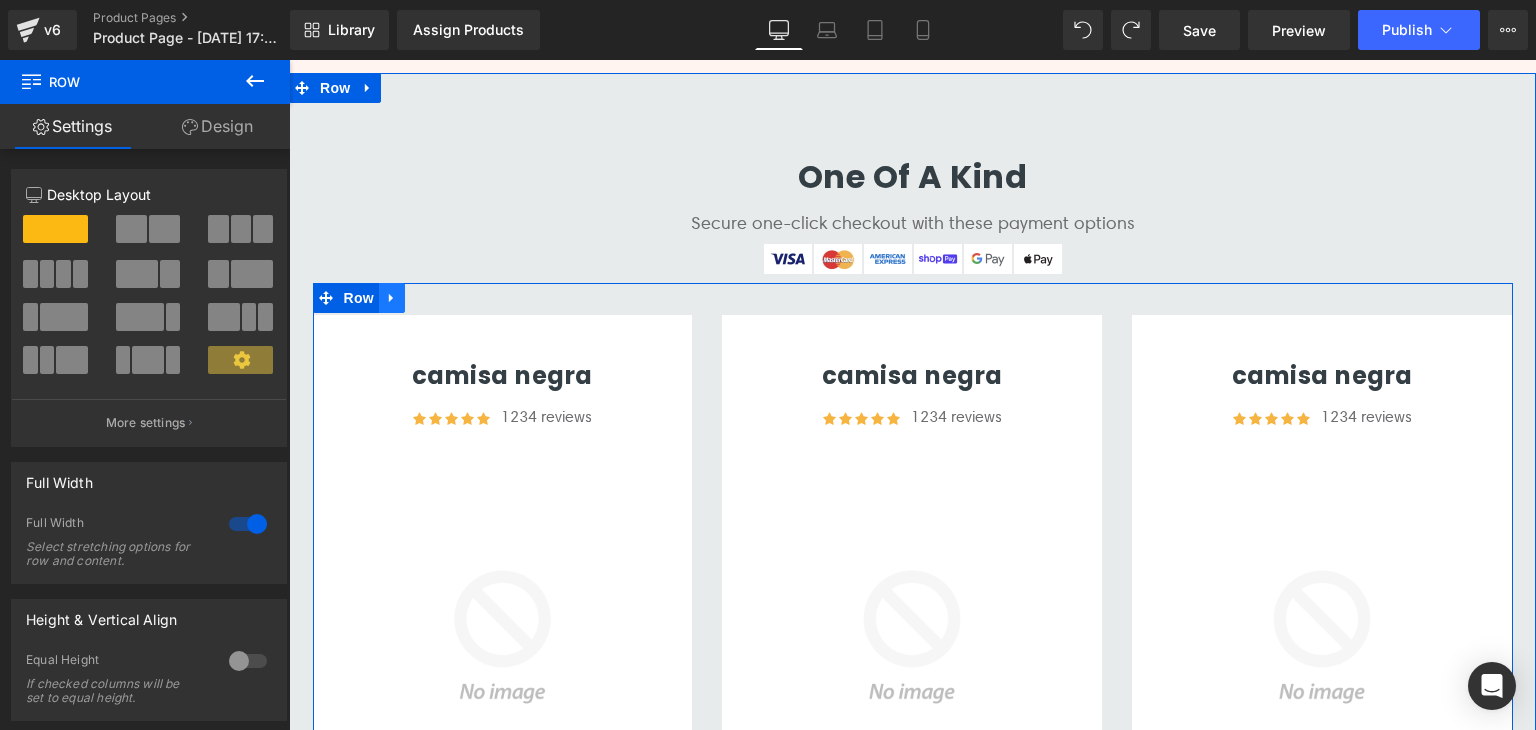 click at bounding box center [392, 298] 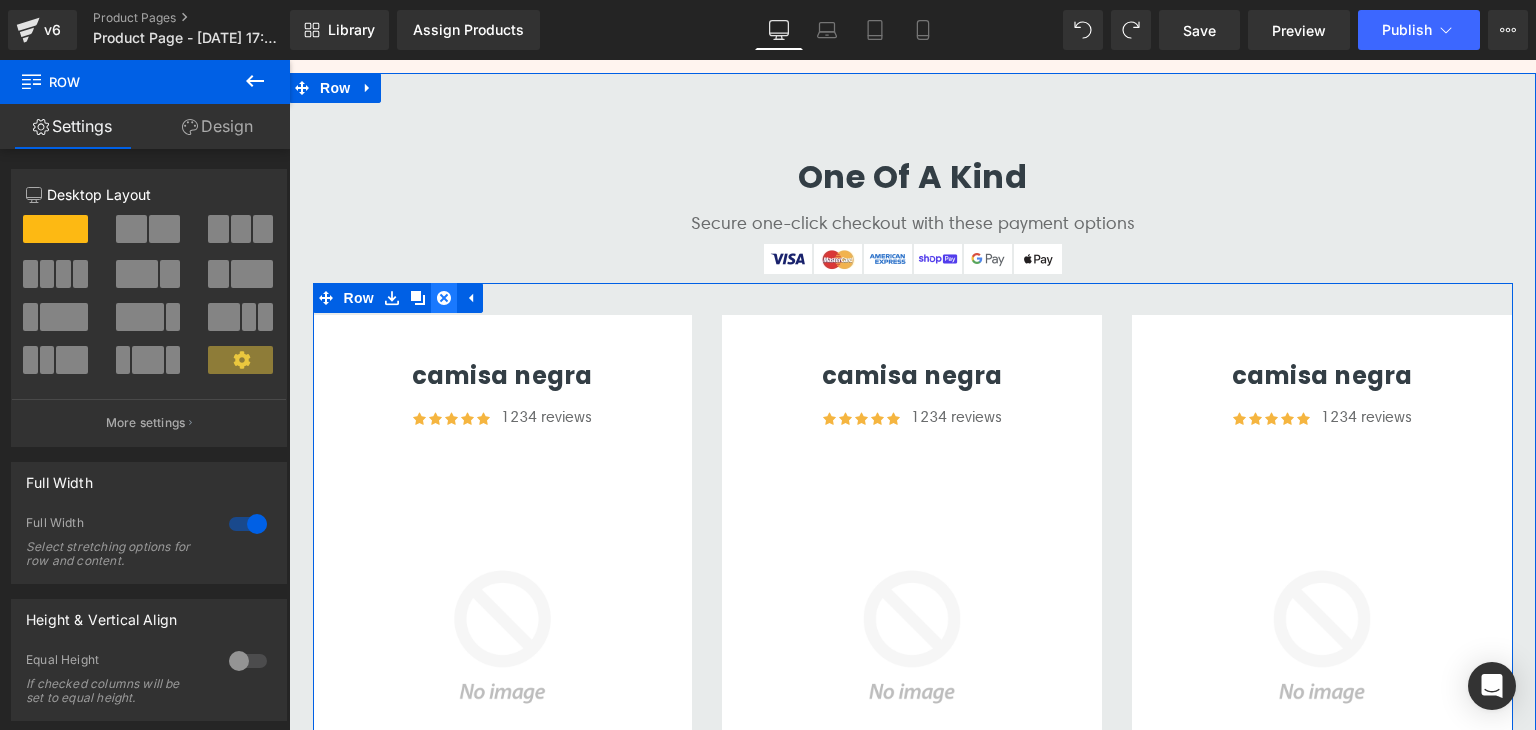 click 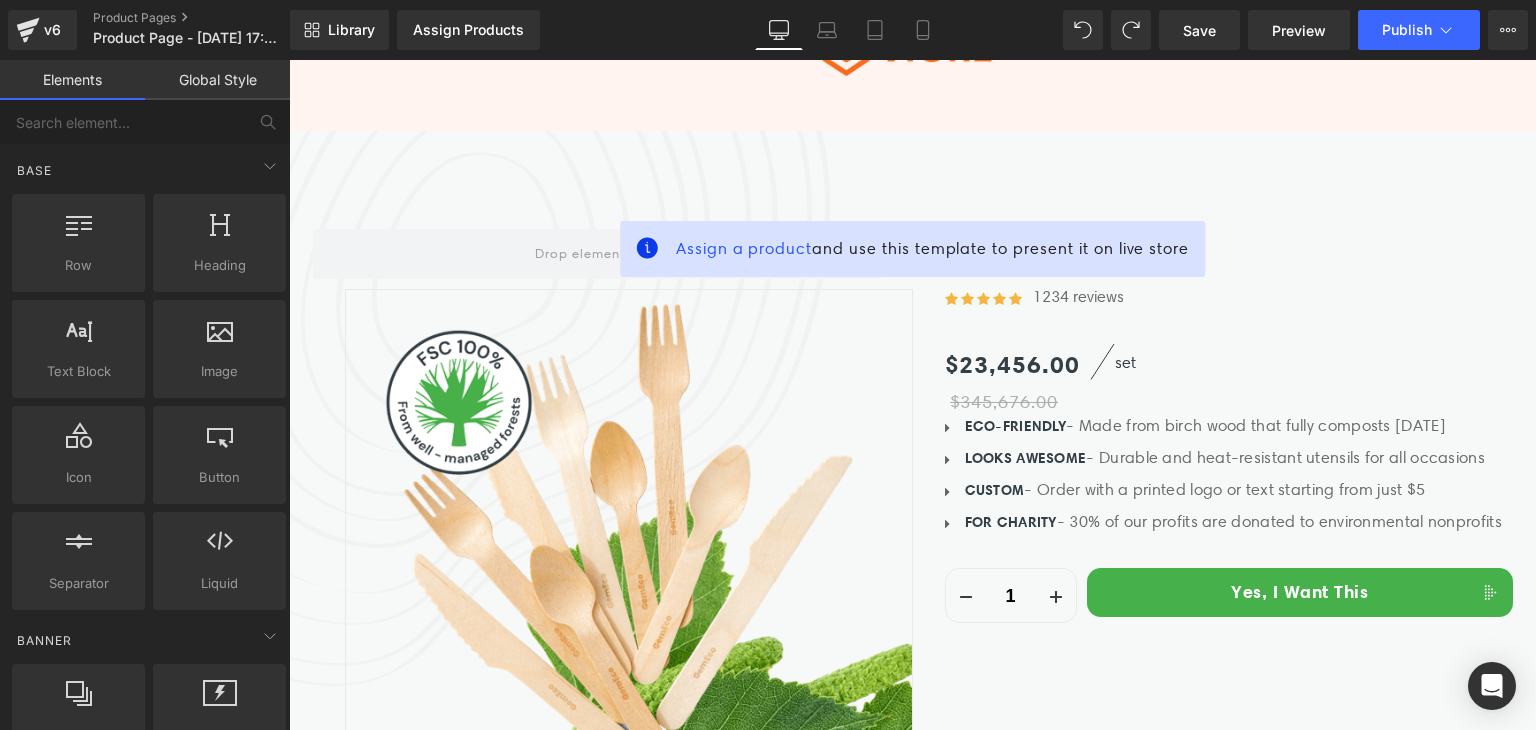 scroll, scrollTop: 0, scrollLeft: 0, axis: both 